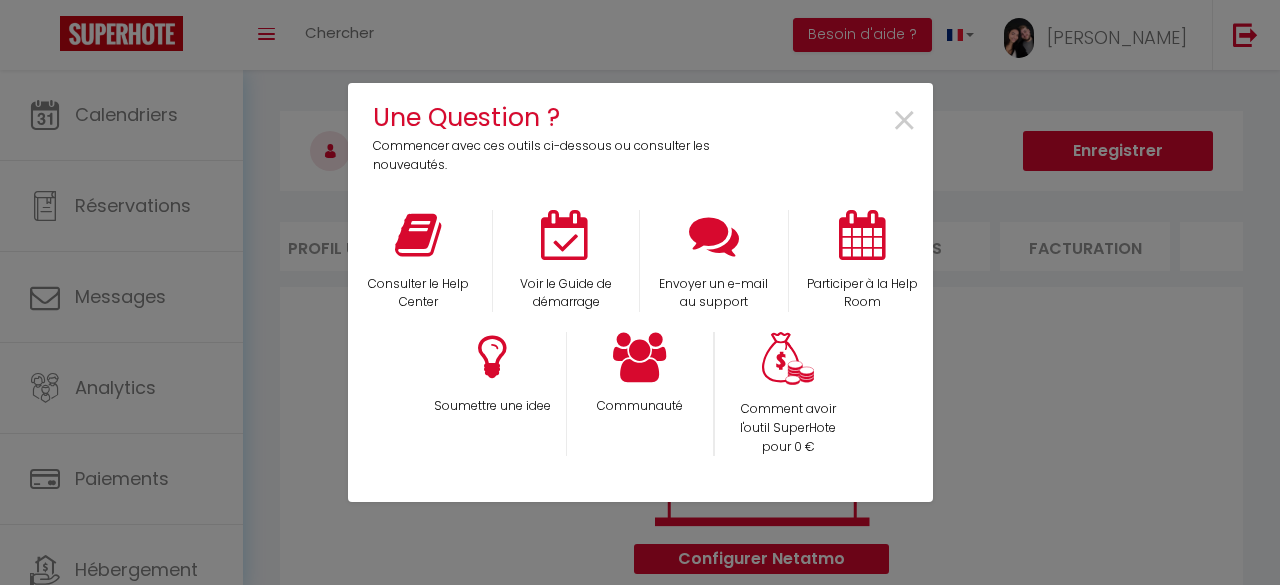 scroll, scrollTop: 2184, scrollLeft: 0, axis: vertical 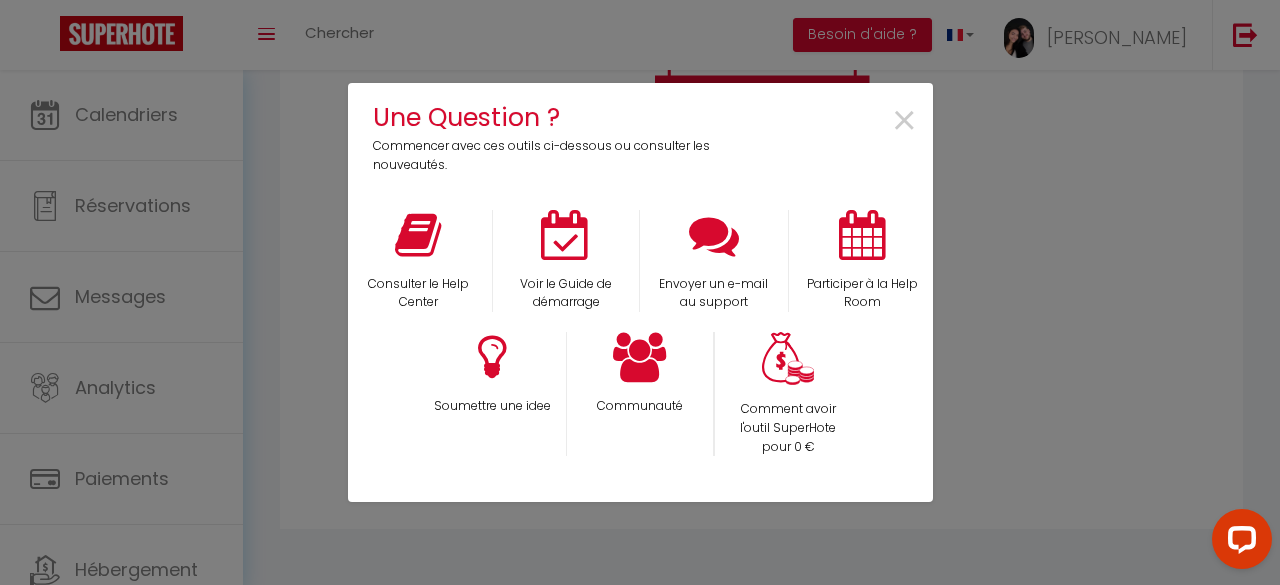 click on "Une Question ?   Commencer avec ces outils ci-dessous ou consulter les nouveautés.   ×     Consulter le Help Center     Voir le Guide de démarrage     Envoyer un e-mail au support     Participer à la Help Room     Soumettre une idee     Communauté     Comment avoir l'outil SuperHote pour 0 €" at bounding box center (640, 292) 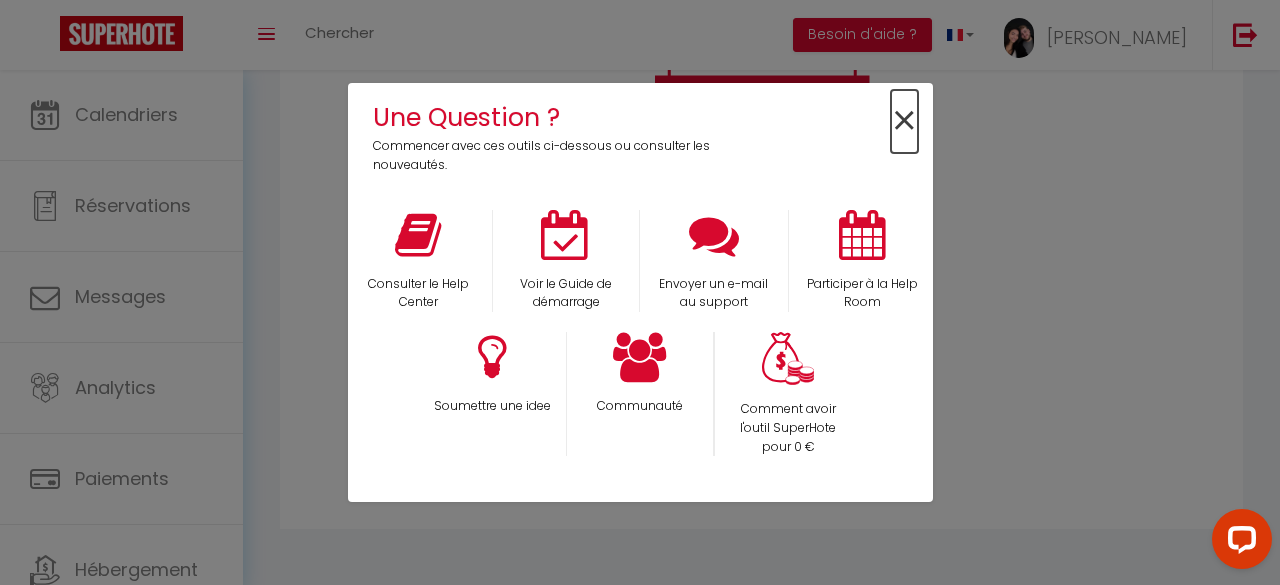 click on "×" at bounding box center (904, 121) 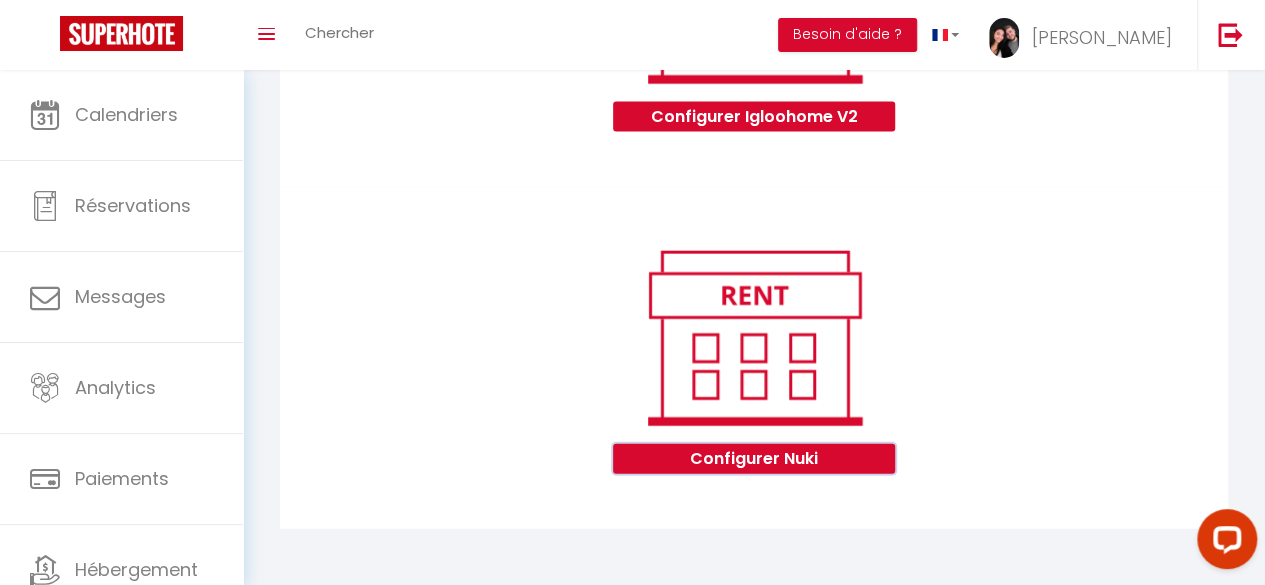 click on "Configurer Nuki" at bounding box center [753, 459] 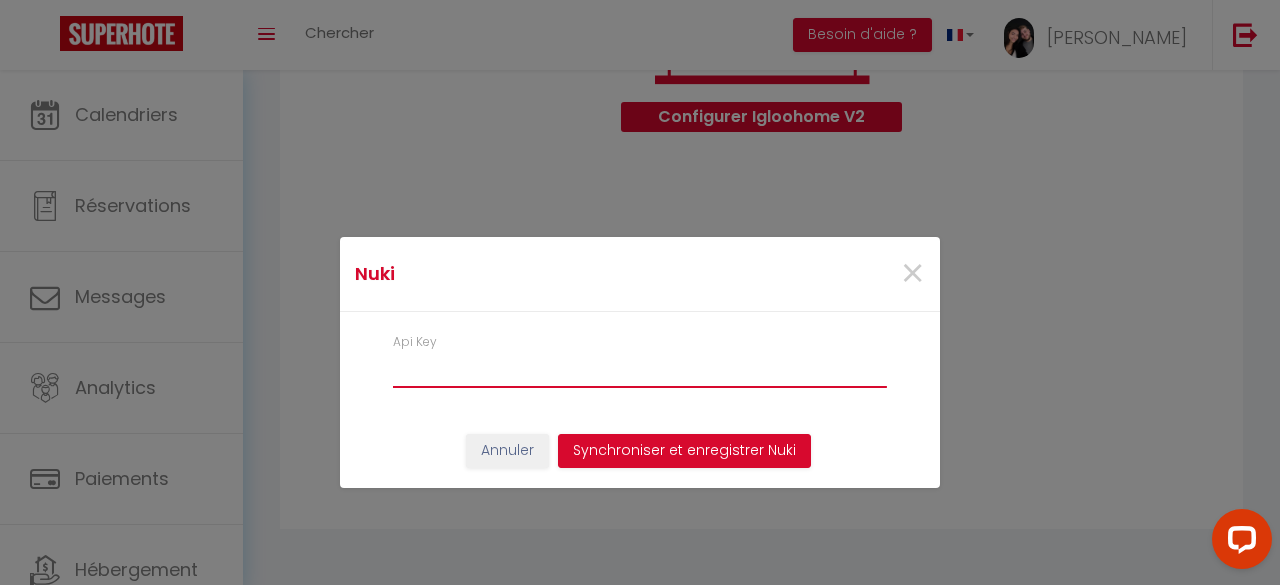 click on "Api Key" at bounding box center [640, 370] 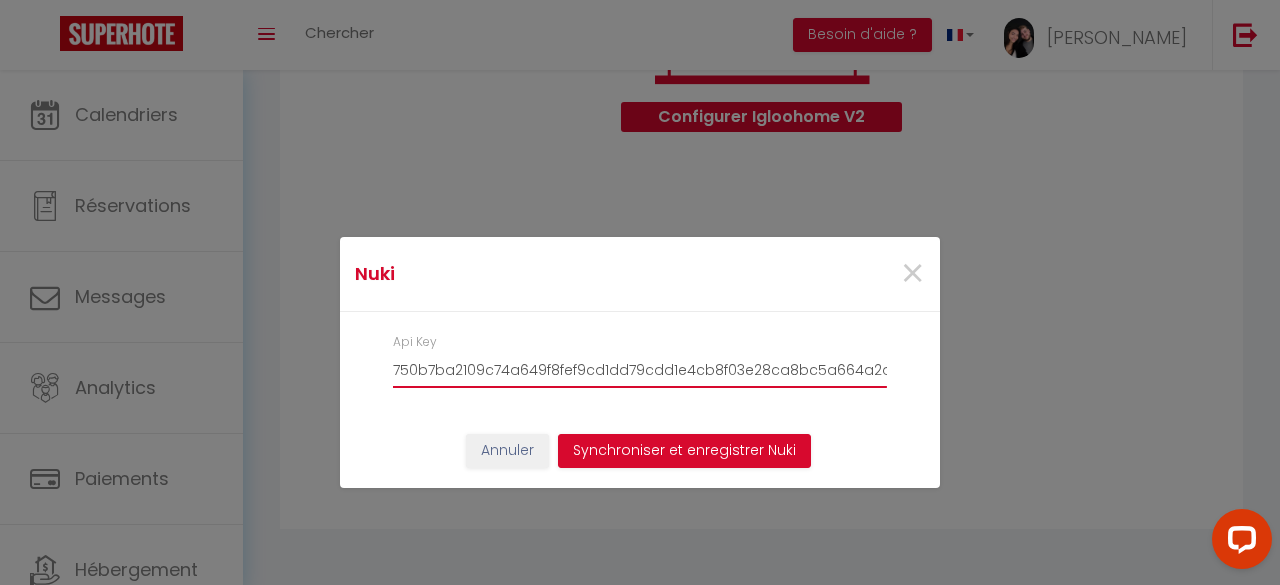 scroll, scrollTop: 0, scrollLeft: 170, axis: horizontal 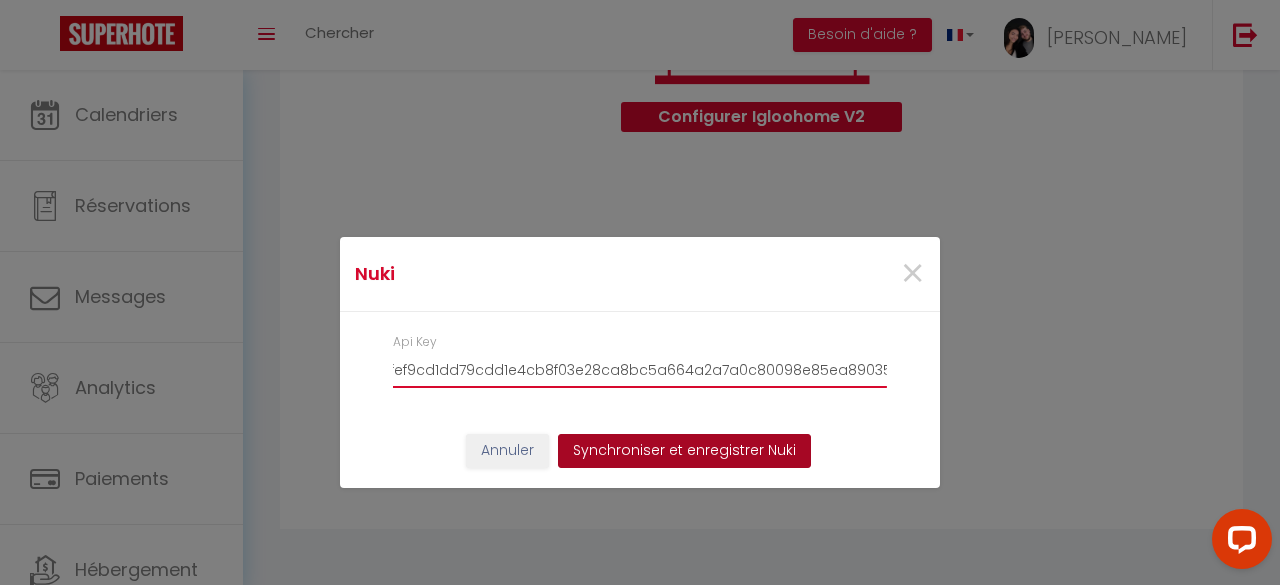 type on "750b7ba2109c74a649f8fef9cd1dd79cdd1e4cb8f03e28ca8bc5a664a2a7a0c80098e85ea89035fd" 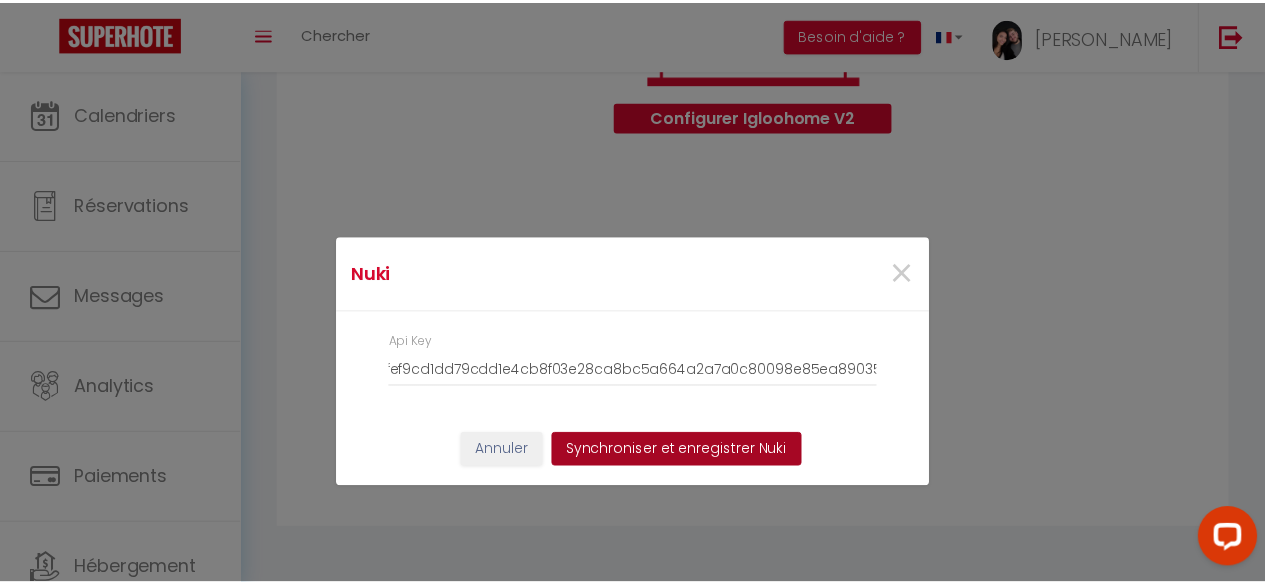 scroll, scrollTop: 0, scrollLeft: 0, axis: both 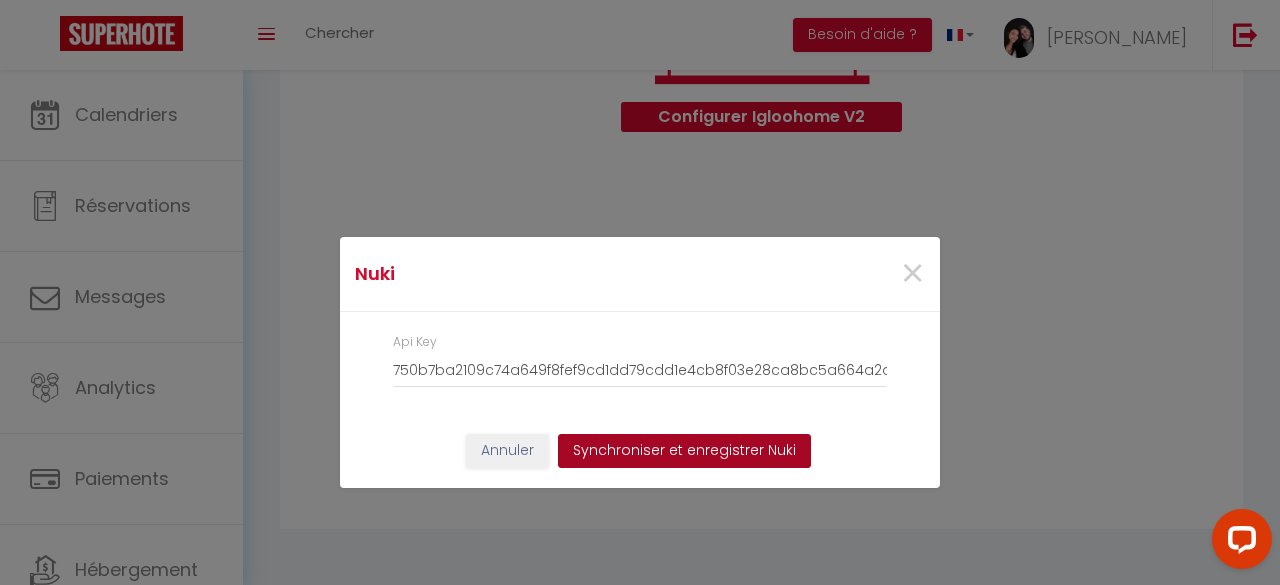 click on "Synchroniser et enregistrer Nuki" at bounding box center (684, 451) 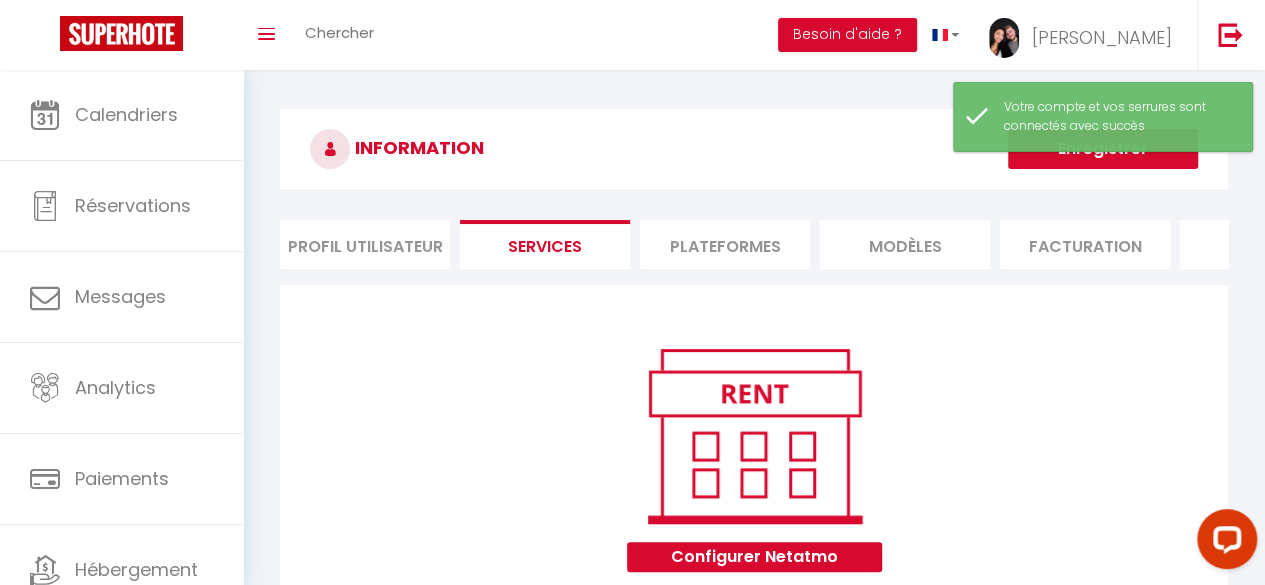 scroll, scrollTop: 0, scrollLeft: 0, axis: both 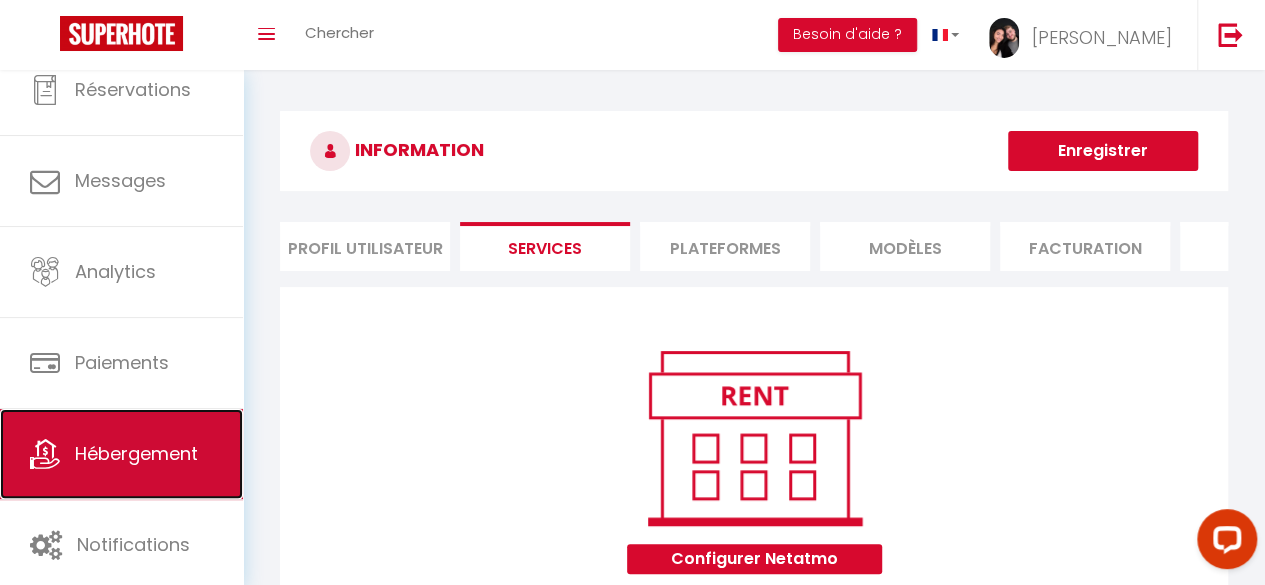 click on "Hébergement" at bounding box center [136, 453] 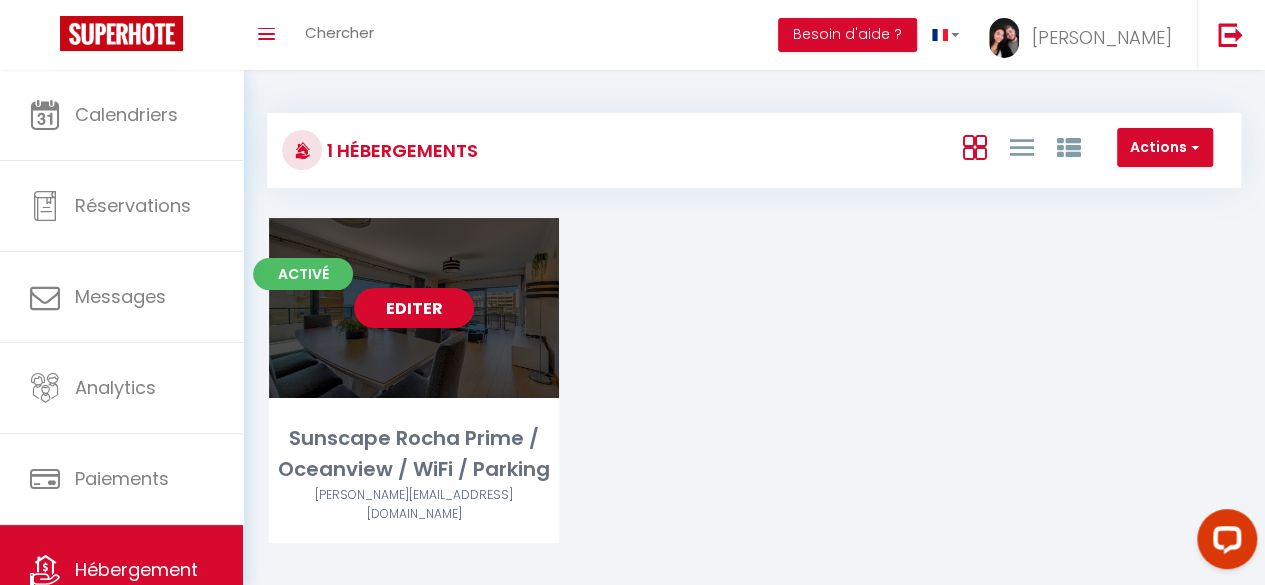 click on "Activé" at bounding box center (303, 274) 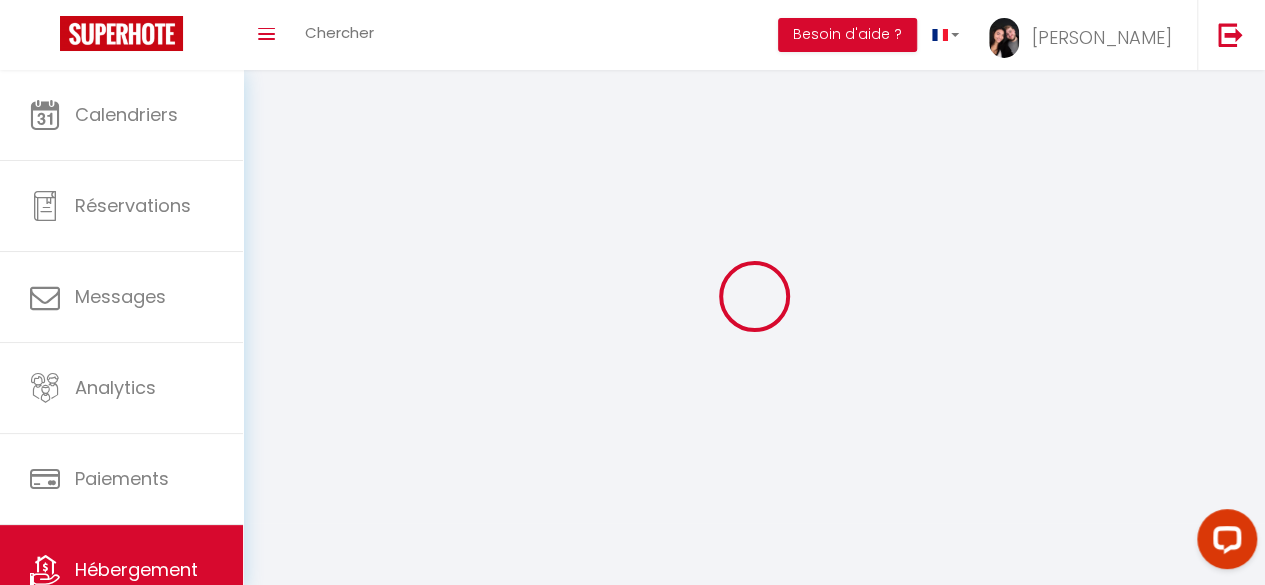 select 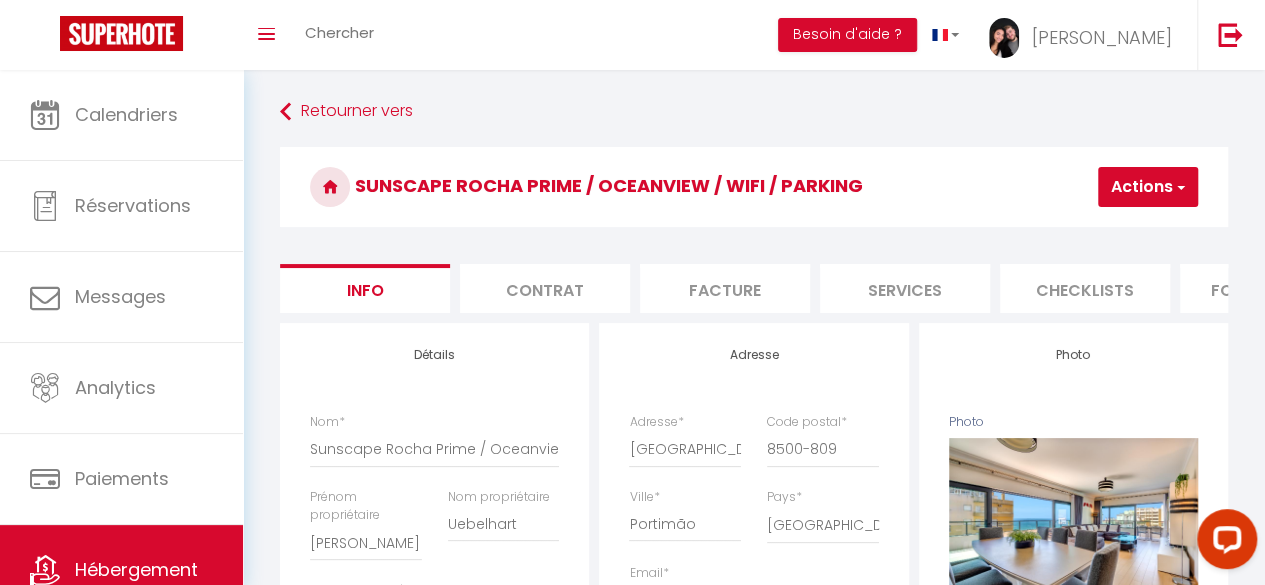click on "Sunscape Rocha Prime / Oceanview / WiFi / Parking
Actions
Enregistrer   Dupliquer   Supprimer   Importer les réservations
Info
Contrat
Facture
Services
Checklists
Formulaires
Plateformes
Paramètres
[GEOGRAPHIC_DATA]
website
Journal
Modèle personnalisé
×         Titre [PERSON_NAME]
Enregistrer
×   *     *                   Remove" at bounding box center (754, 909) 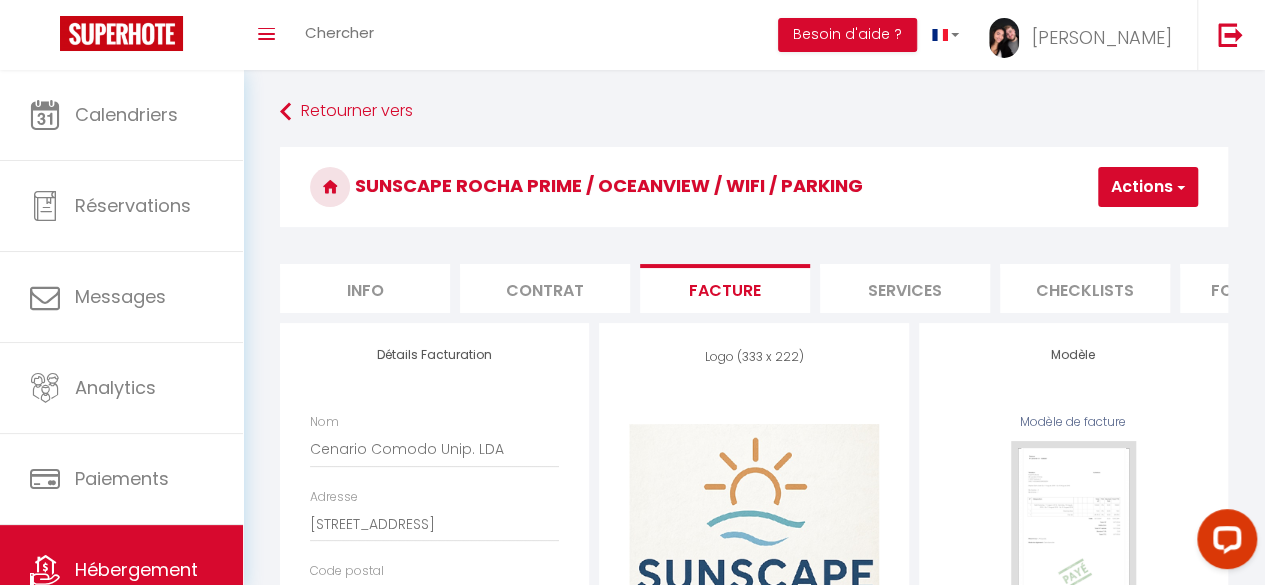click on "Services" at bounding box center (905, 288) 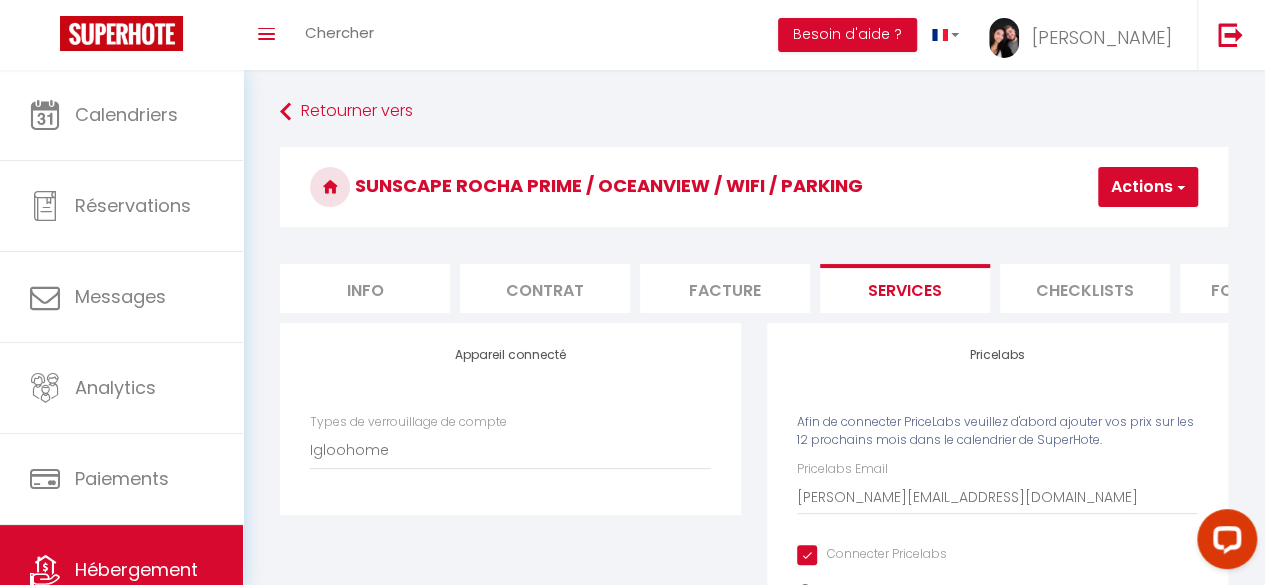 checkbox on "true" 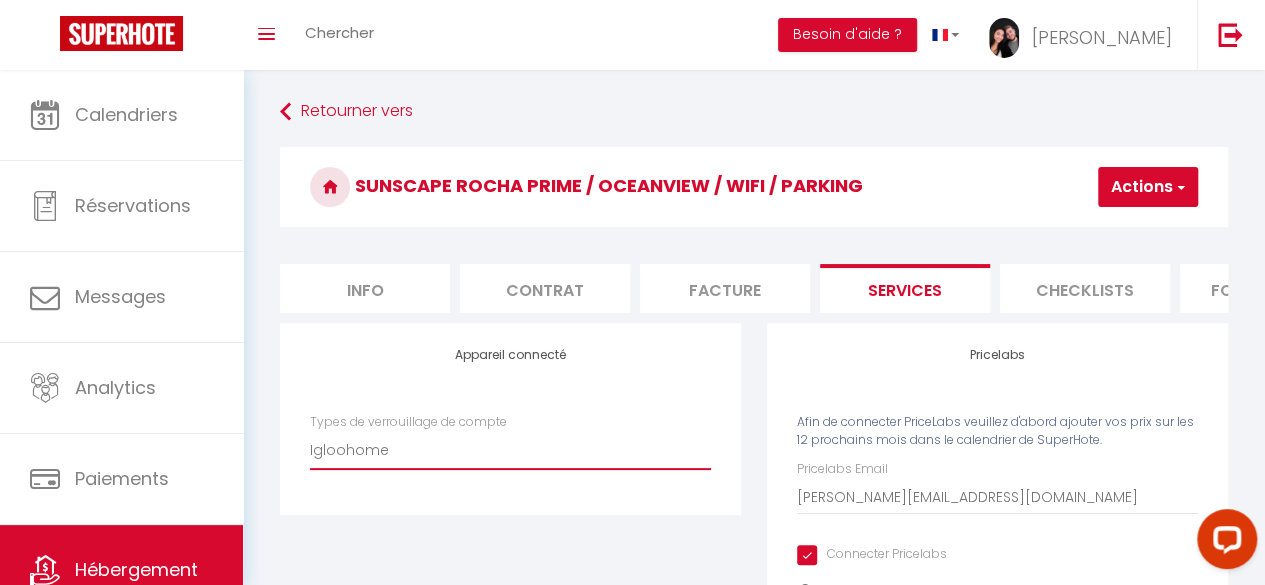 click on "Igloohome
Nuki" at bounding box center (510, 450) 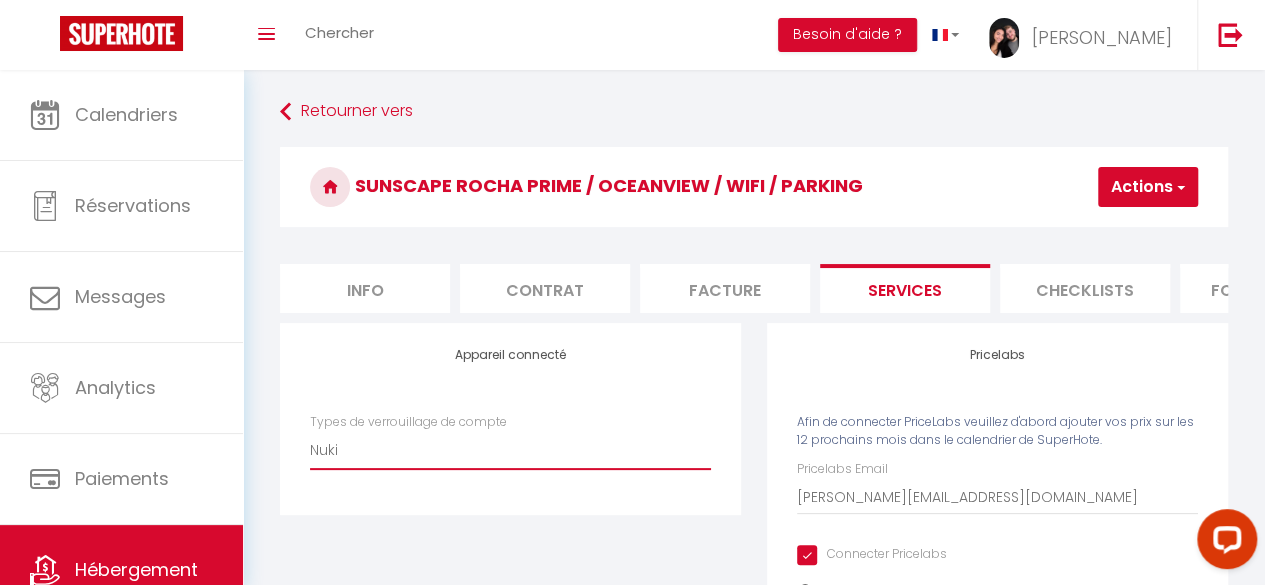 click on "Igloohome
Nuki" at bounding box center (510, 450) 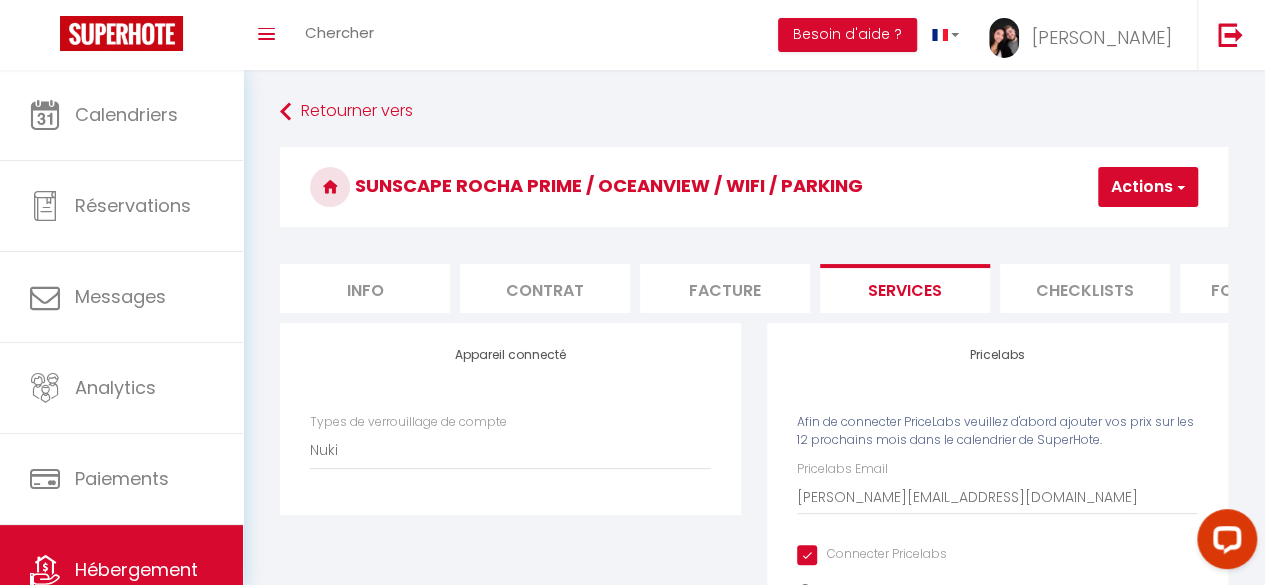 click on "Actions" at bounding box center (1148, 187) 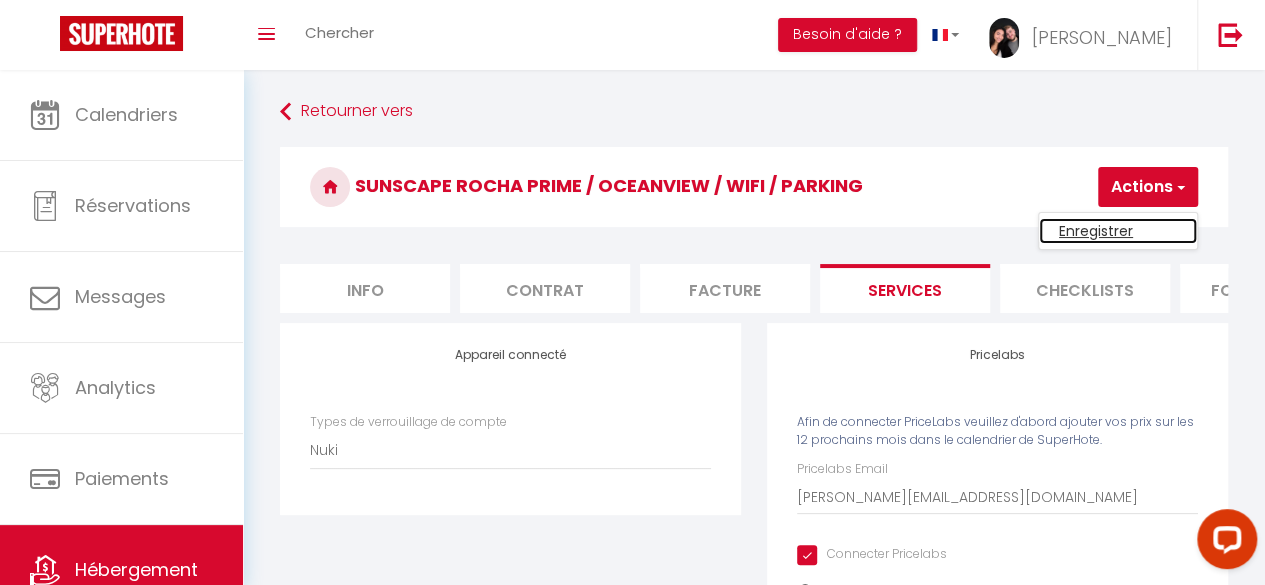 click on "Enregistrer" at bounding box center (1118, 231) 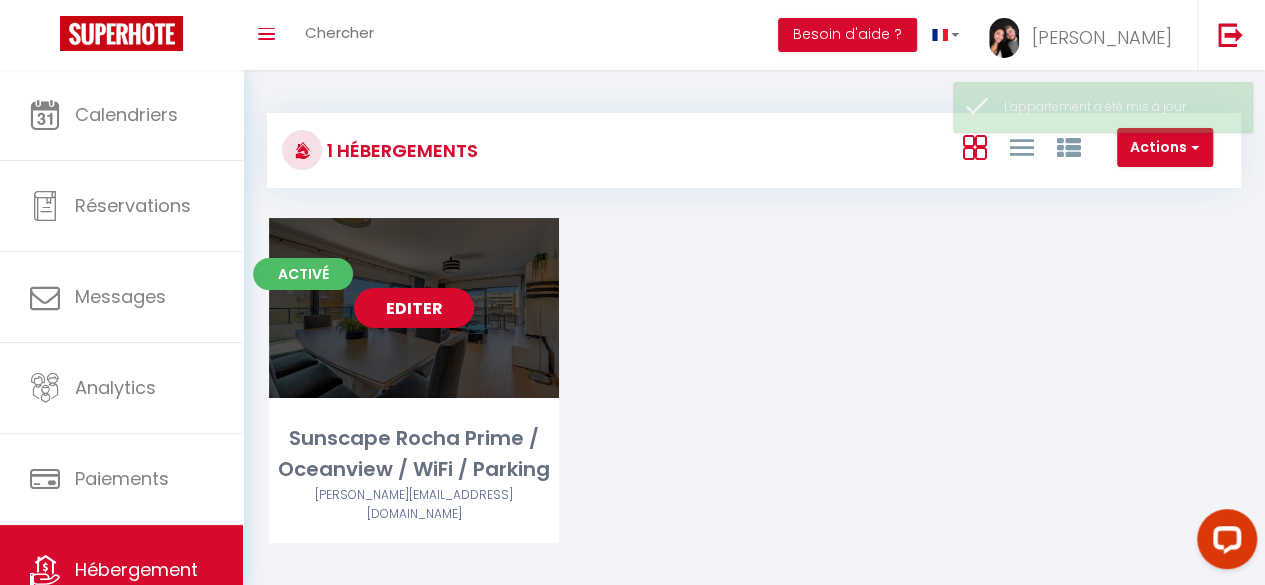 click on "Editer" at bounding box center (414, 308) 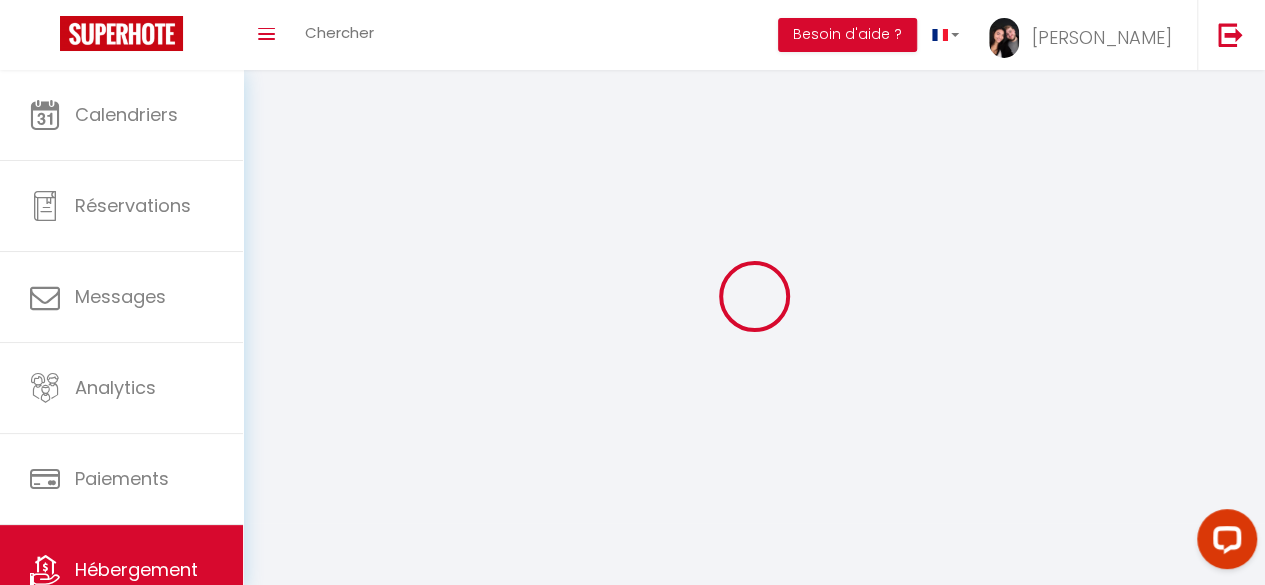 select on "42708" 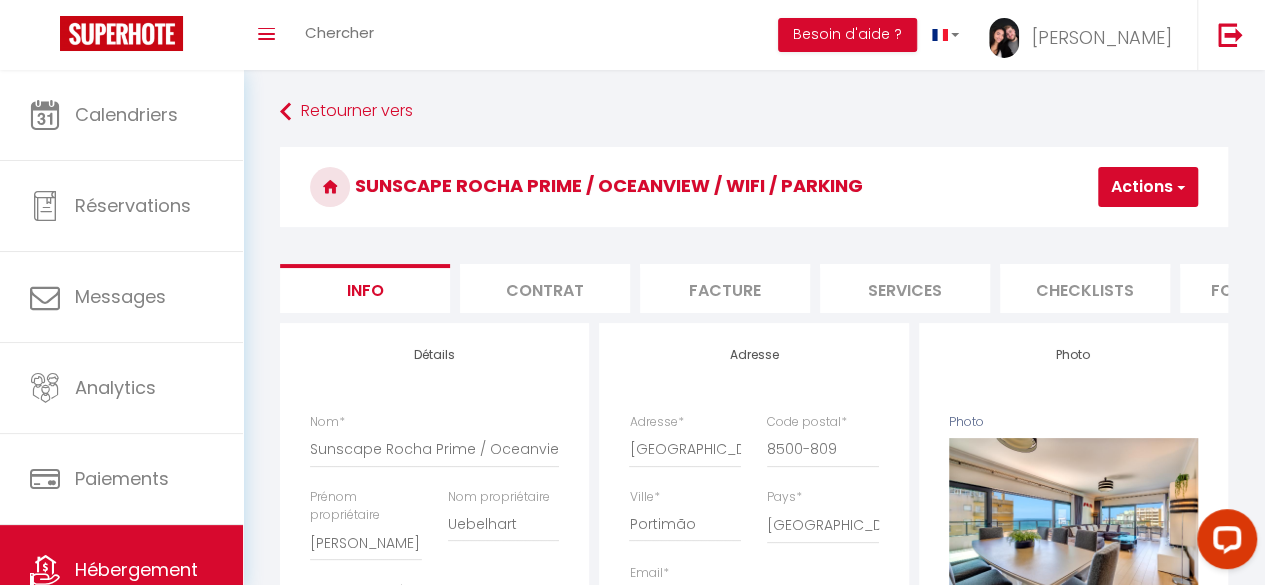 click on "Contrat" at bounding box center (545, 288) 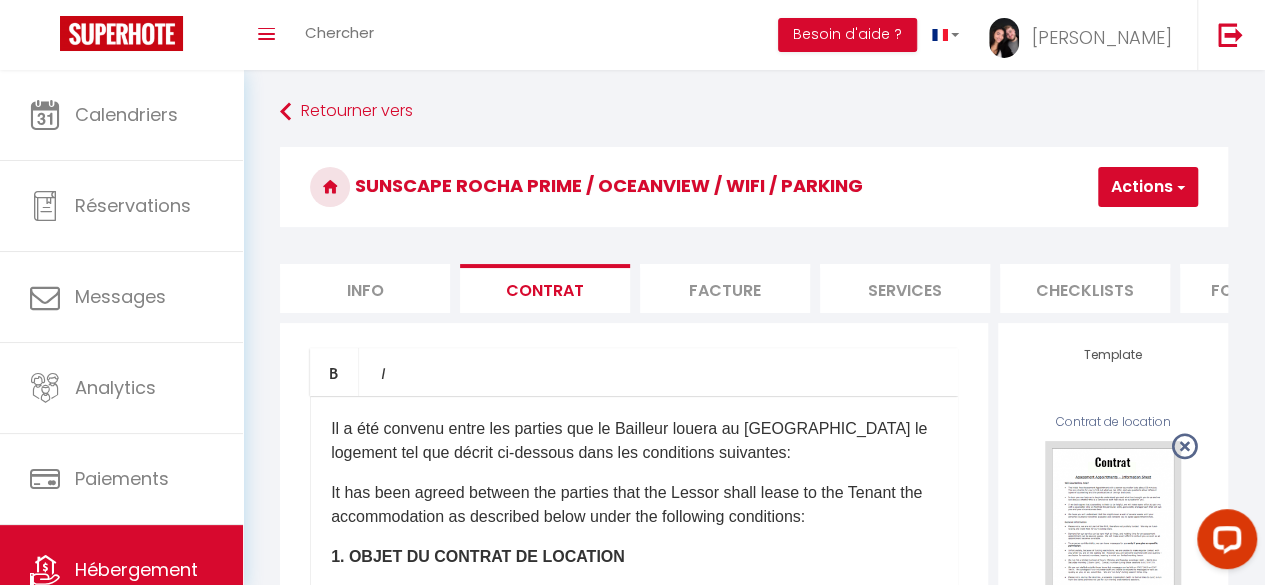 click on "Facture" at bounding box center [725, 288] 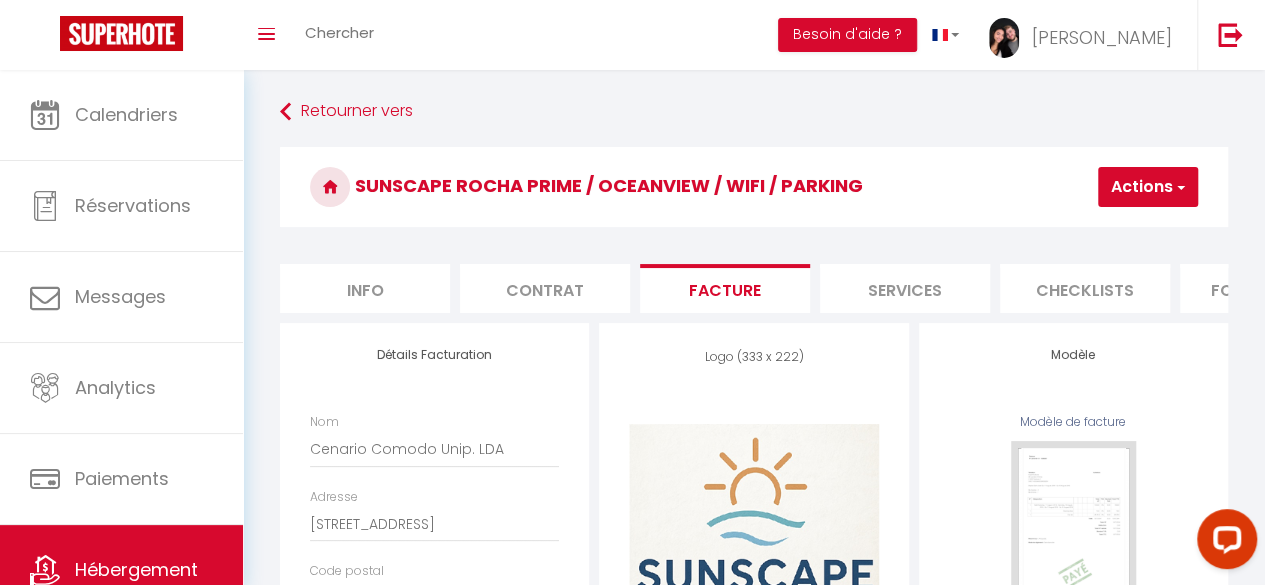 click on "Services" at bounding box center (905, 288) 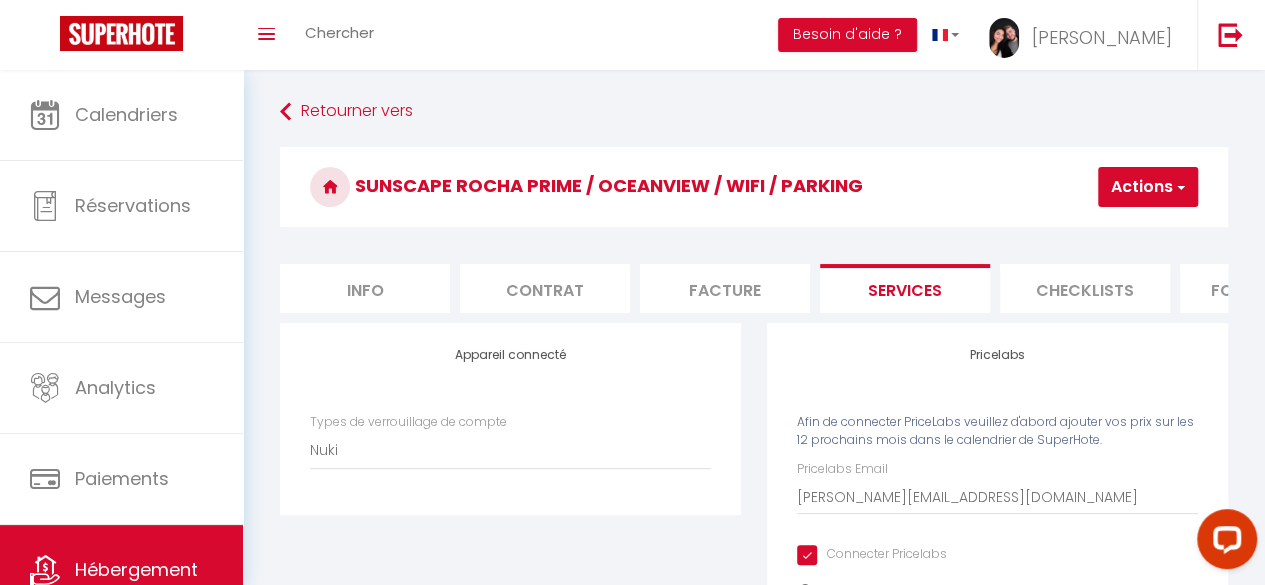 checkbox on "false" 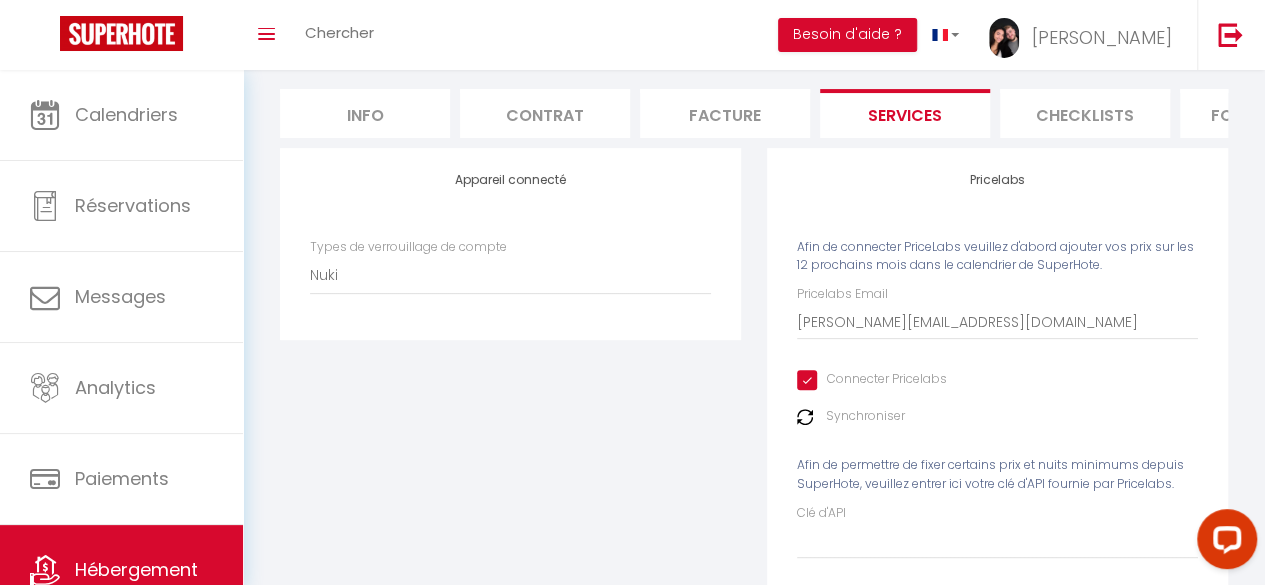 checkbox on "false" 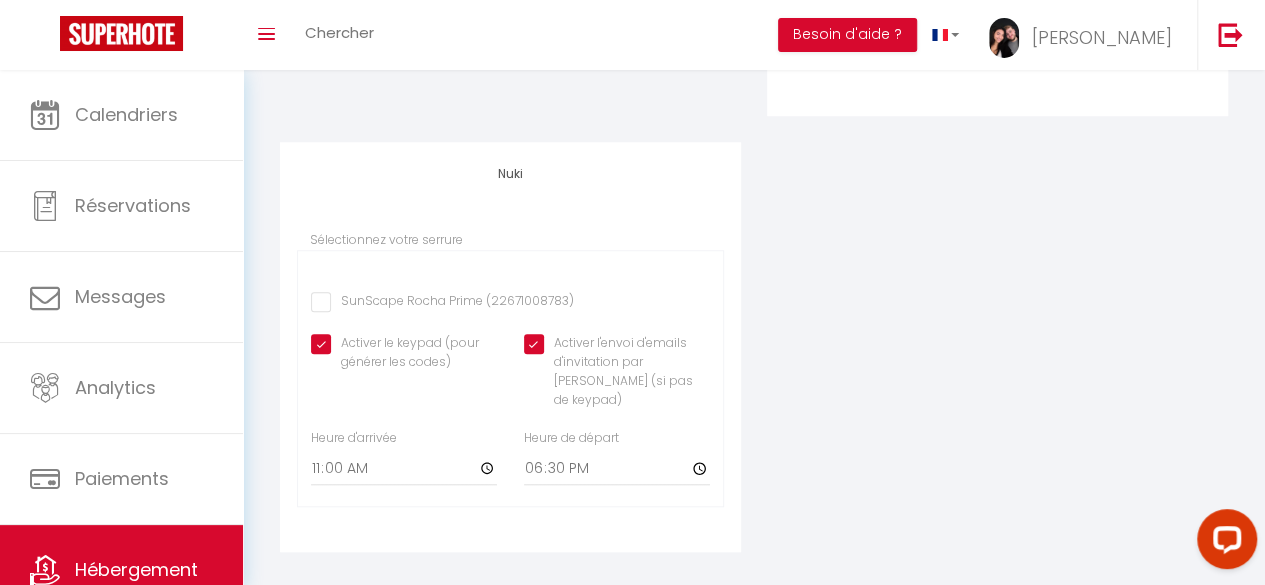 scroll, scrollTop: 674, scrollLeft: 0, axis: vertical 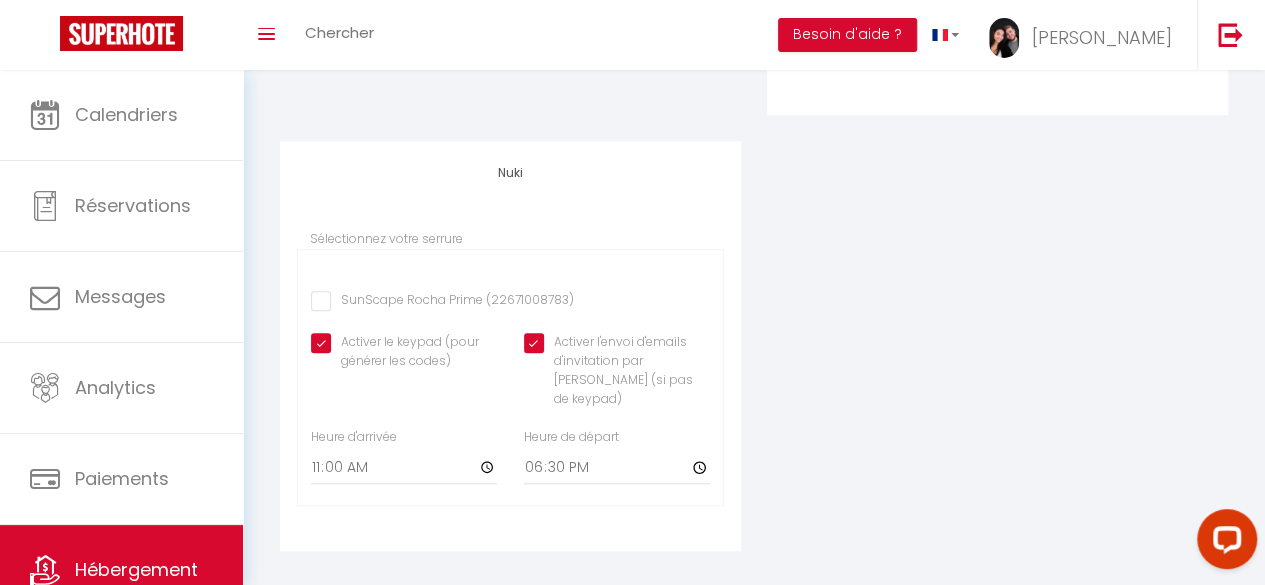 click on "SunScape Rocha Prime (22671008783)" at bounding box center (442, 301) 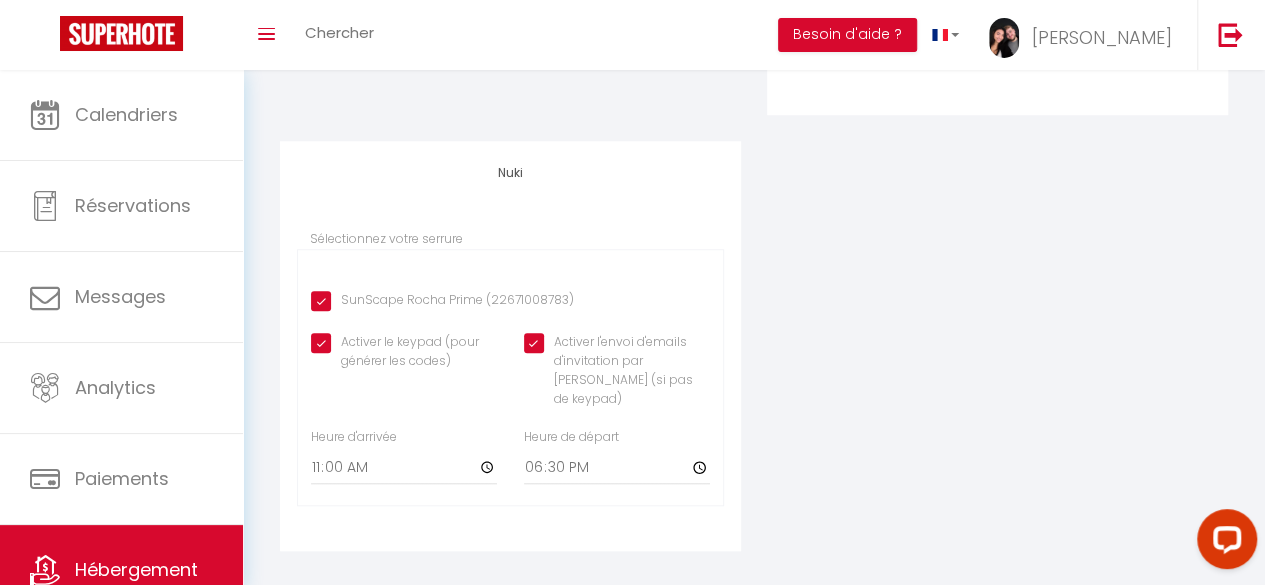 checkbox on "true" 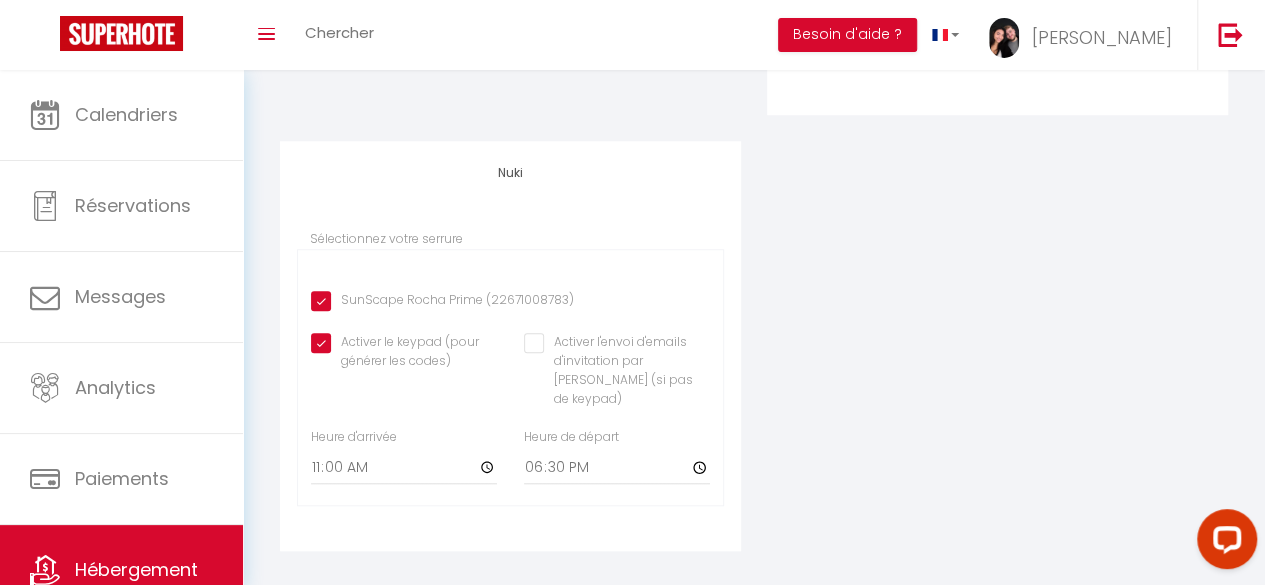 checkbox on "true" 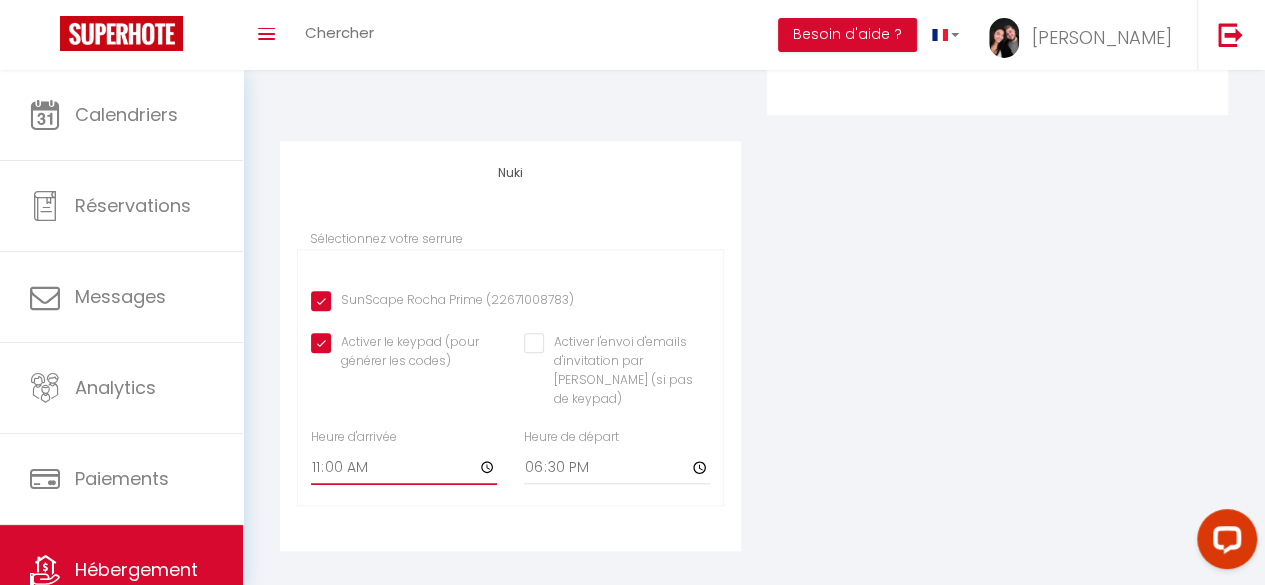 click on "11:00" at bounding box center [404, 467] 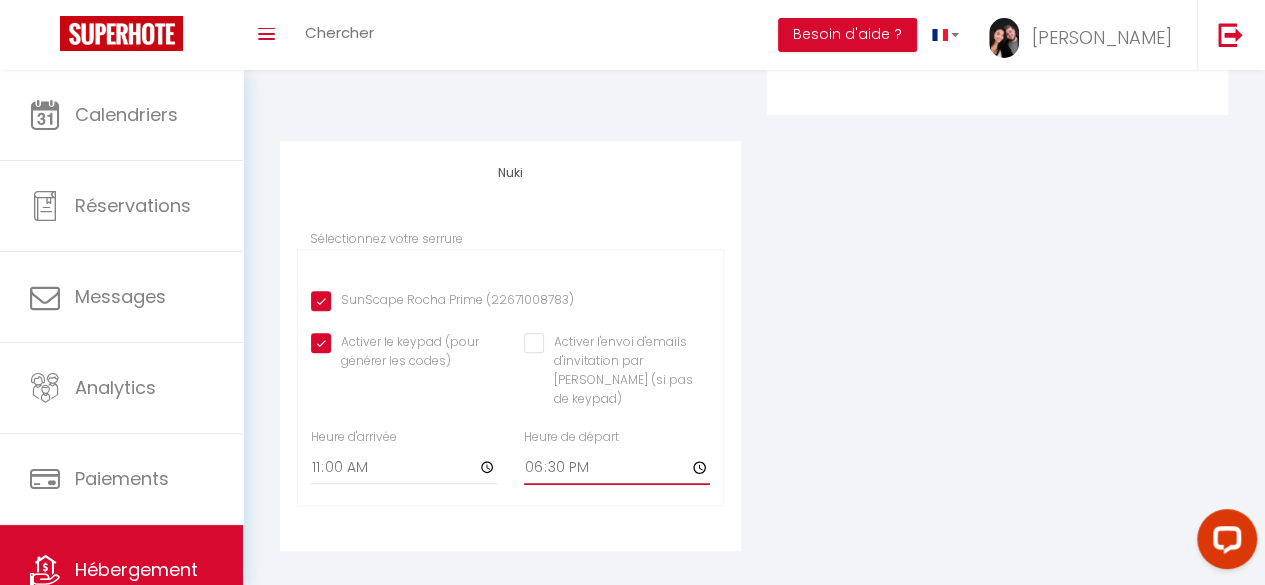 click on "18:30" at bounding box center (617, 467) 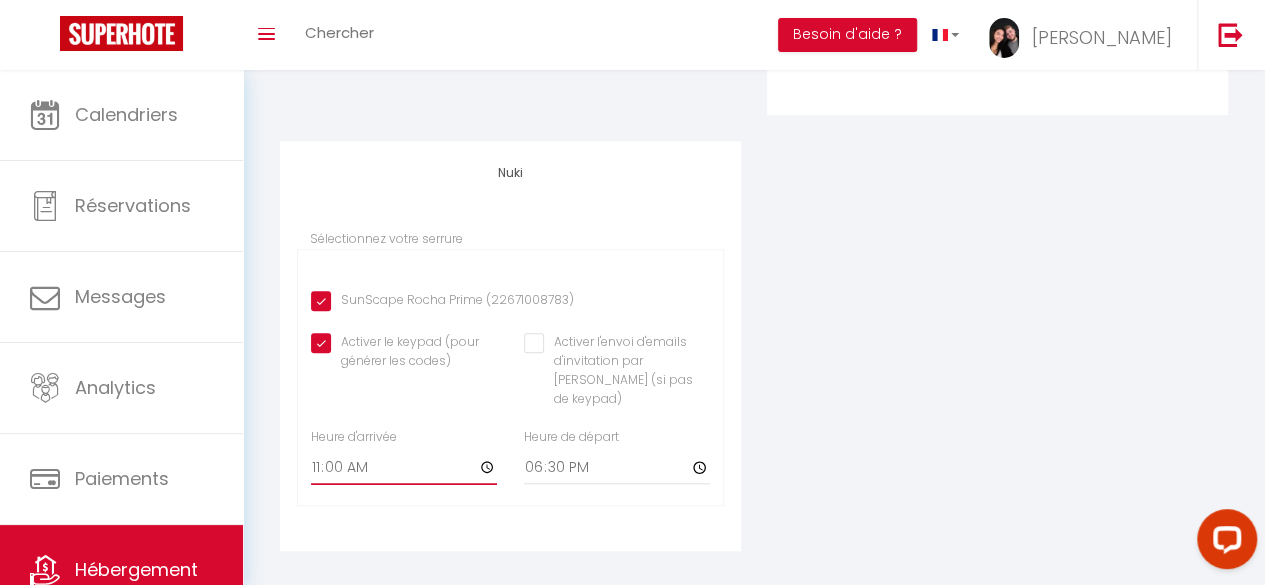 click on "11:00" at bounding box center (404, 467) 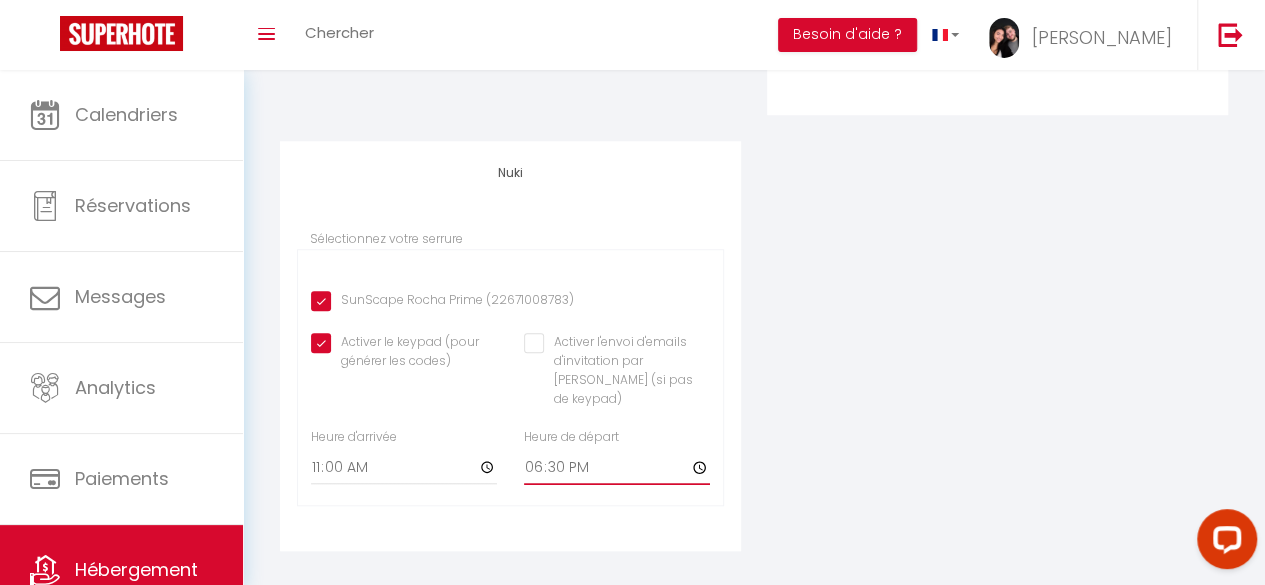 click on "18:30" at bounding box center (617, 467) 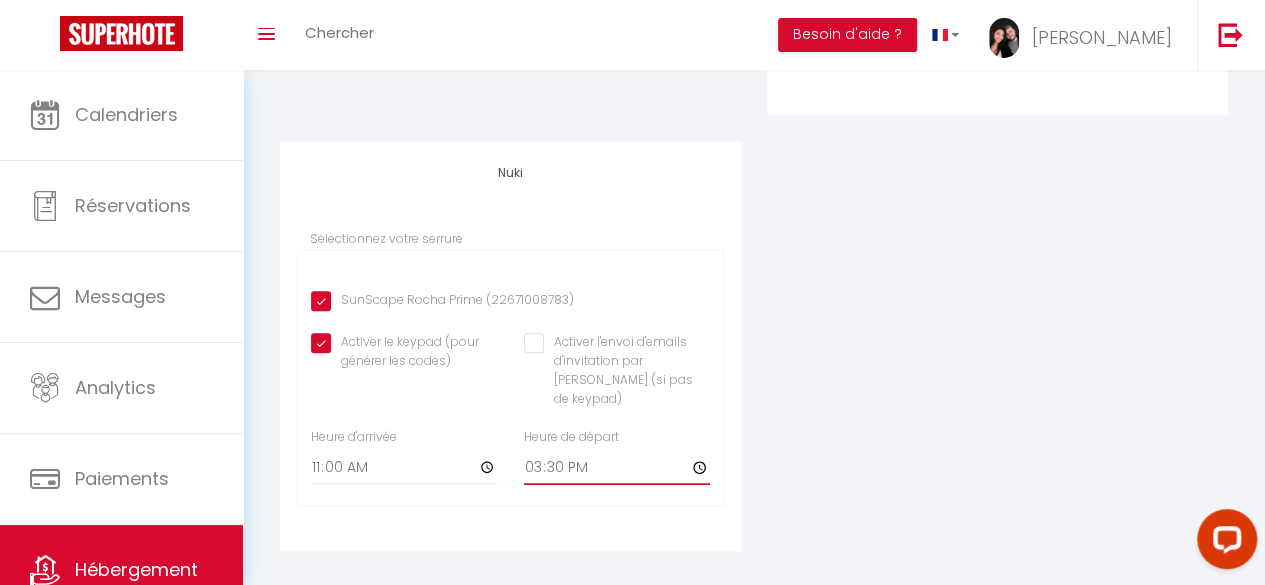 checkbox on "true" 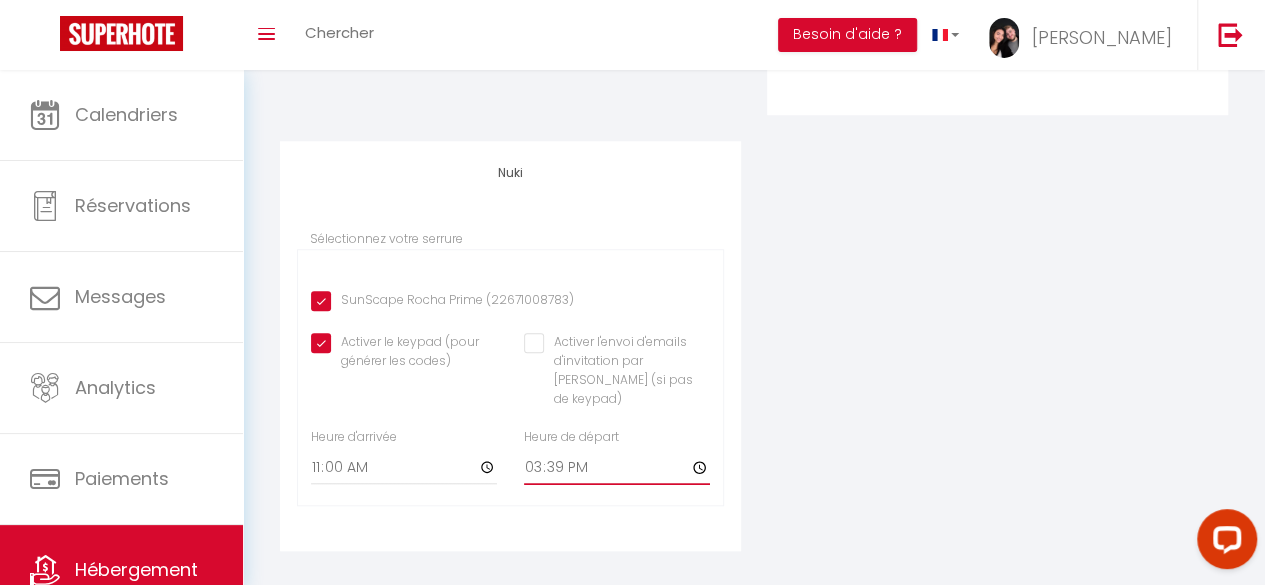 checkbox on "true" 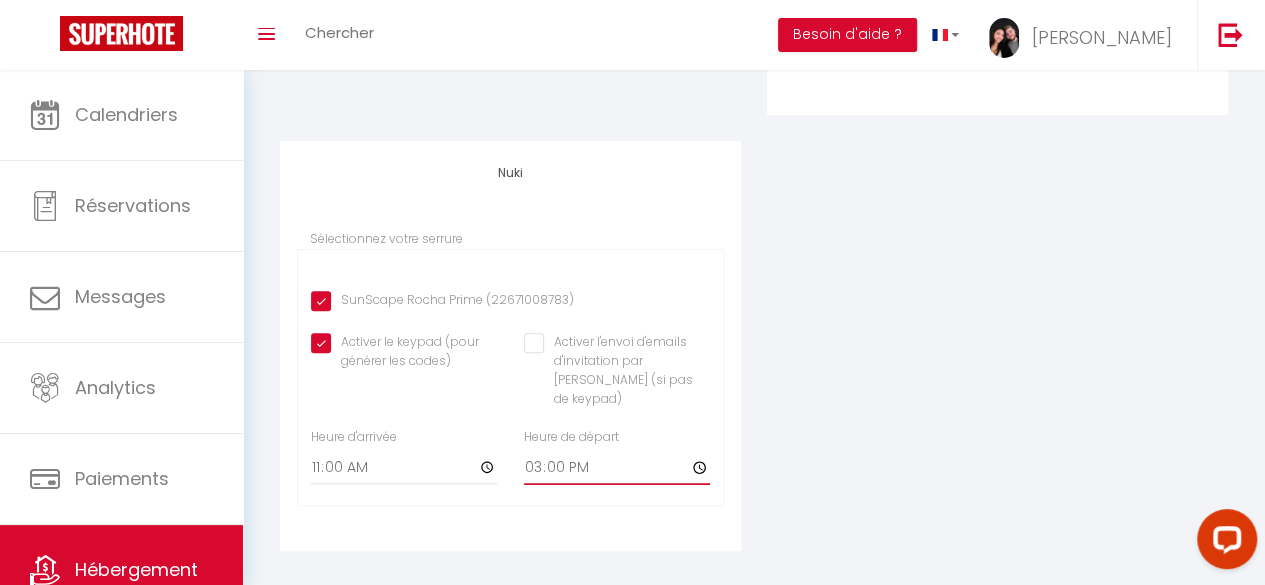 checkbox on "true" 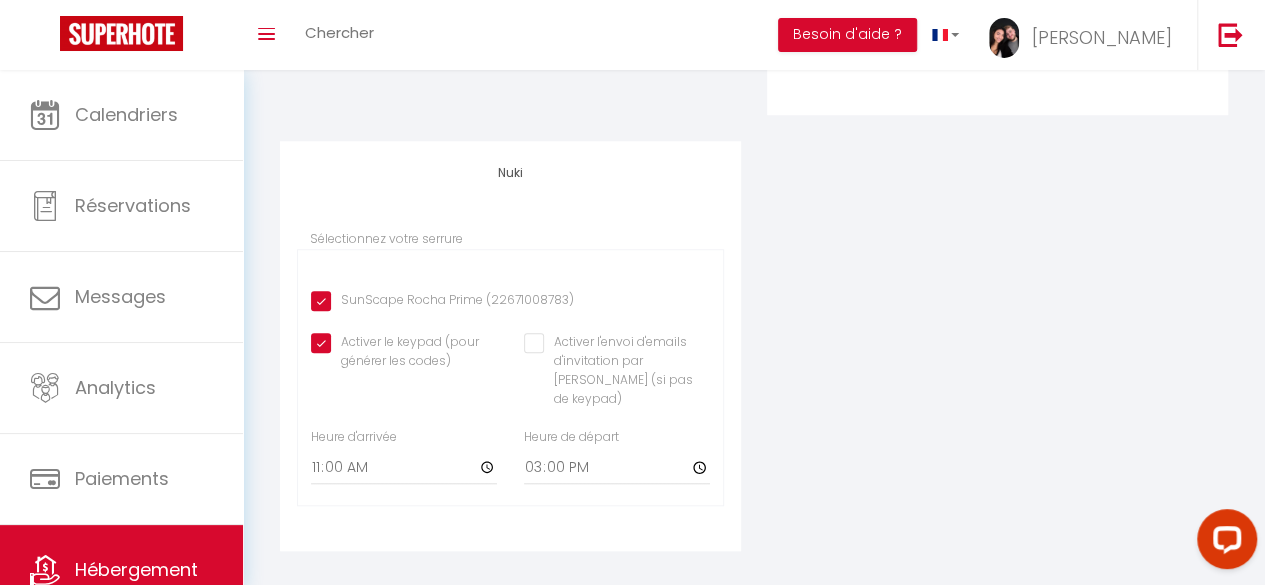type on "15:00" 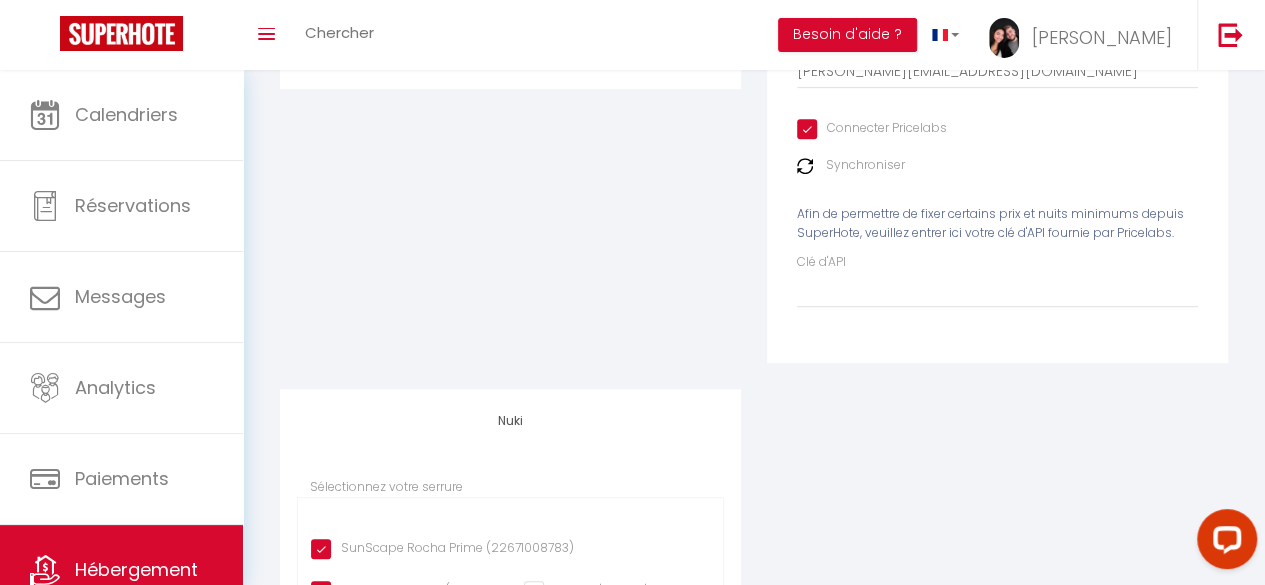 scroll, scrollTop: 0, scrollLeft: 0, axis: both 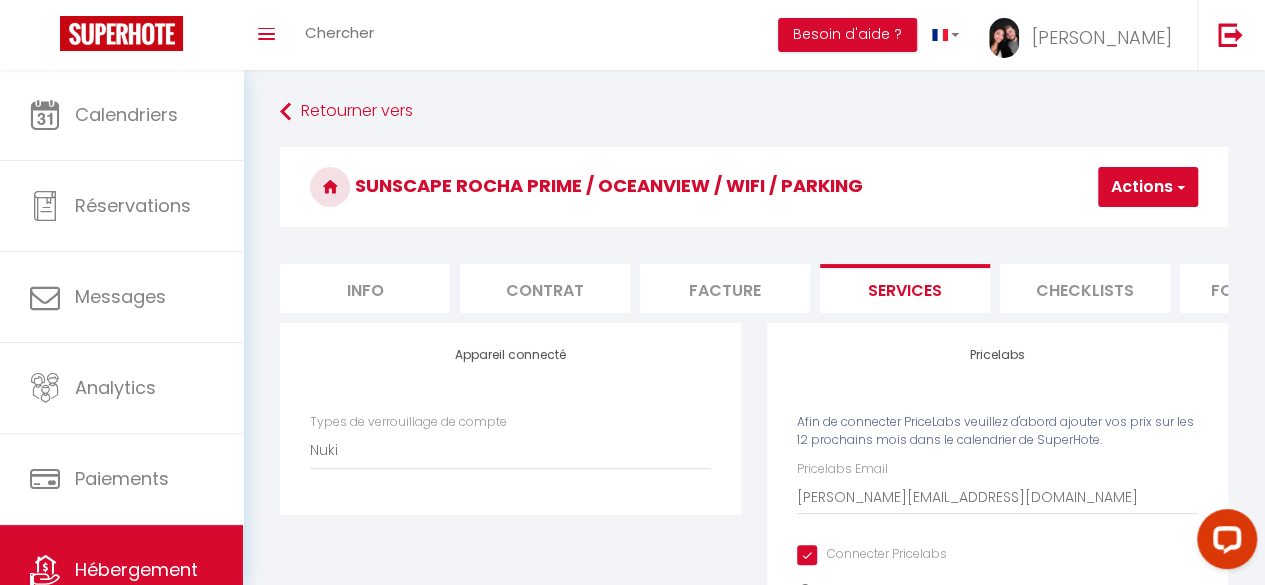 click on "Actions" at bounding box center [1148, 187] 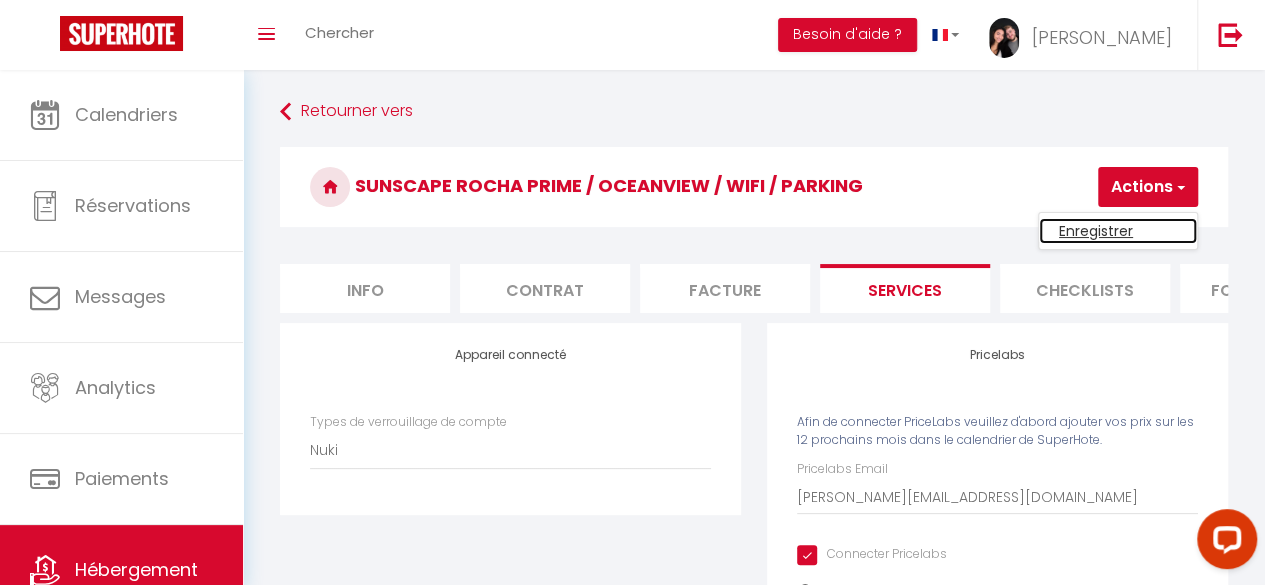 click on "Enregistrer" at bounding box center (1118, 231) 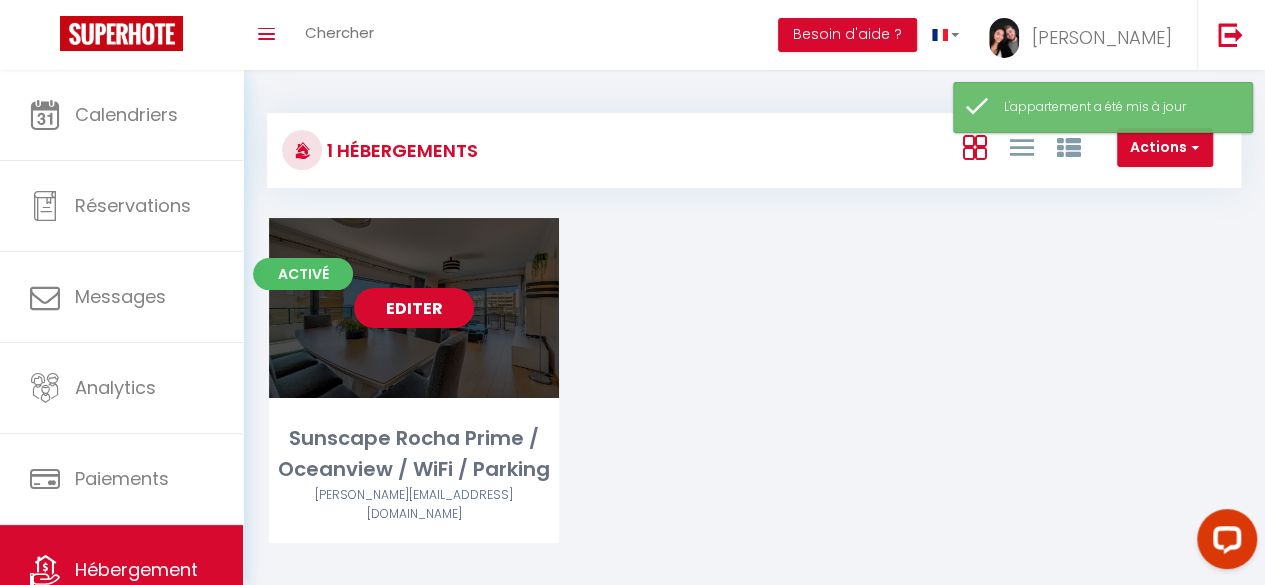 click on "Editer" at bounding box center (414, 308) 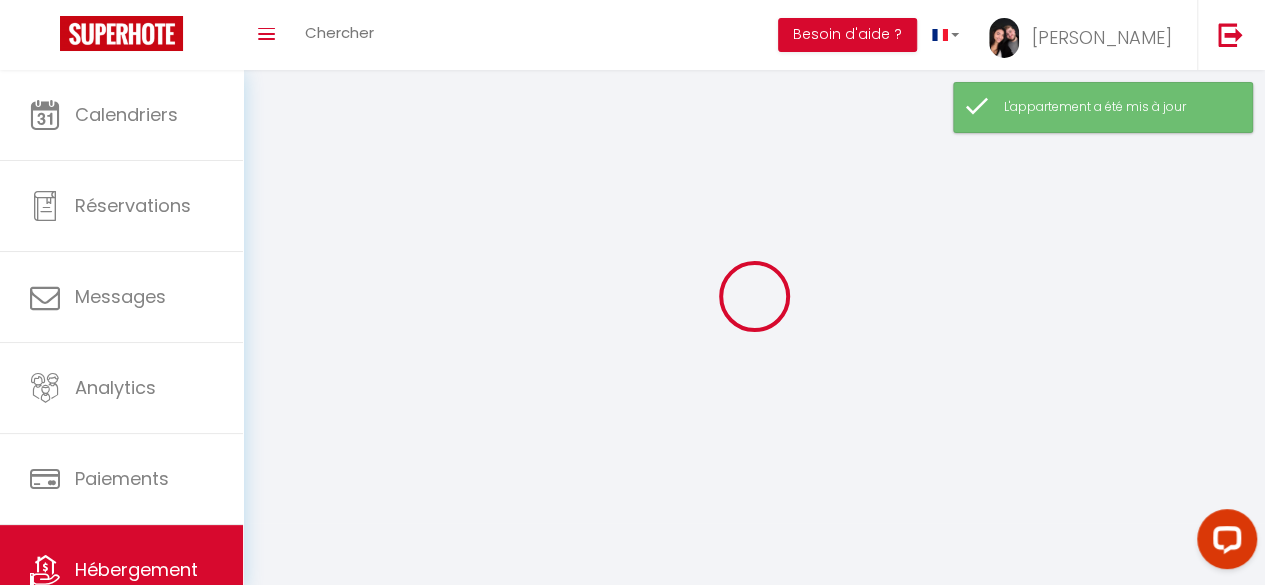 select 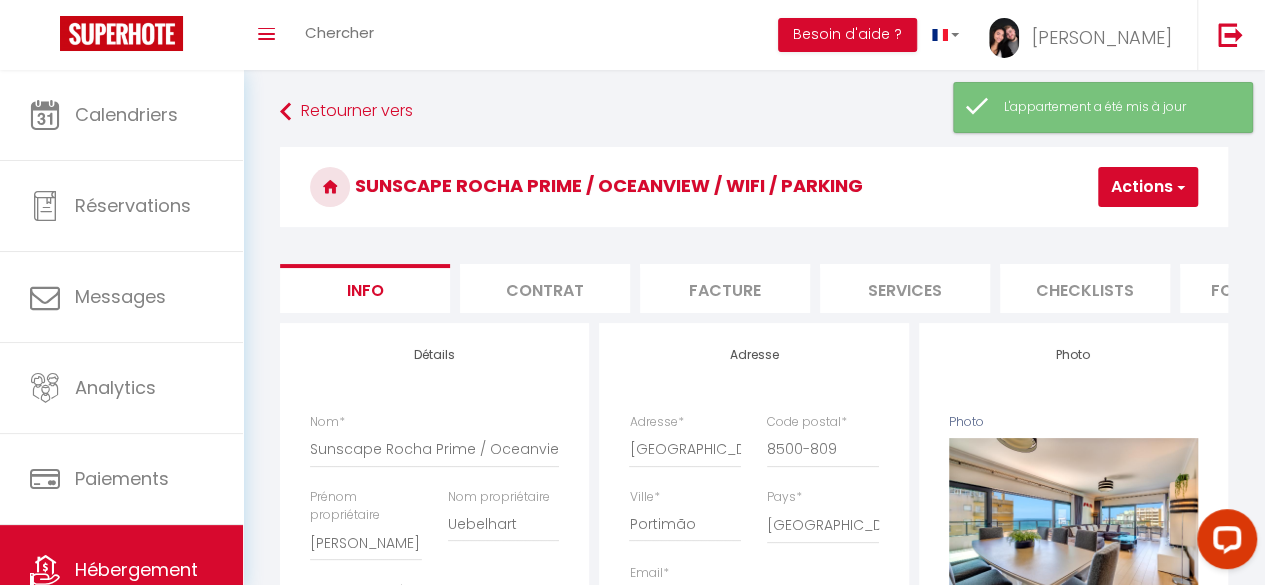 click on "Contrat" at bounding box center (545, 288) 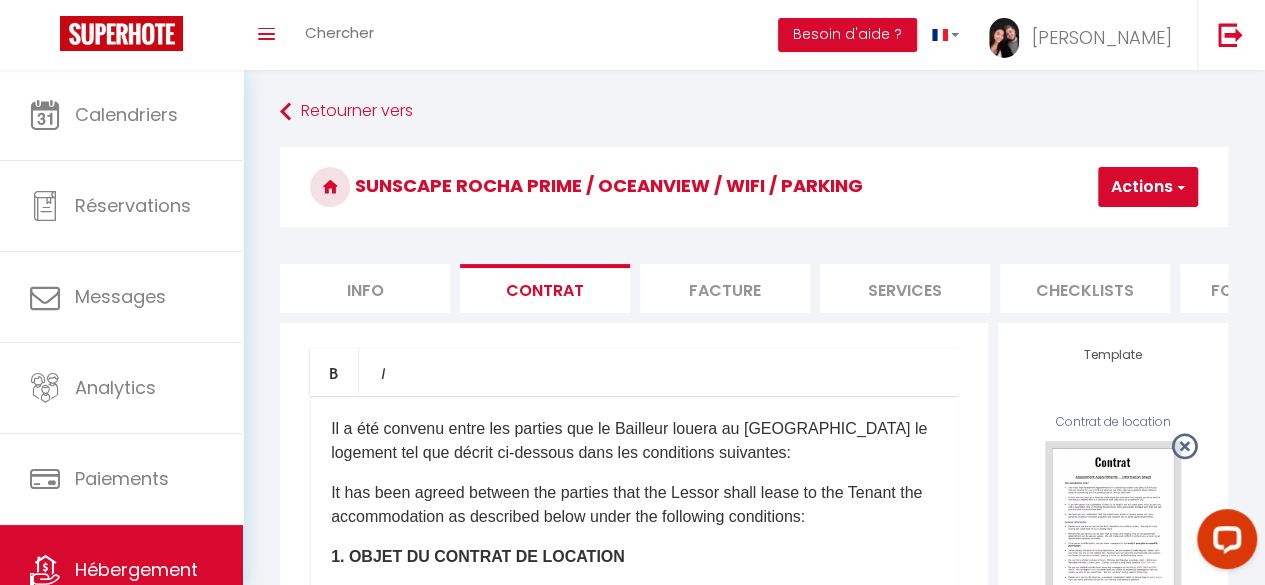click on "Facture" at bounding box center (725, 288) 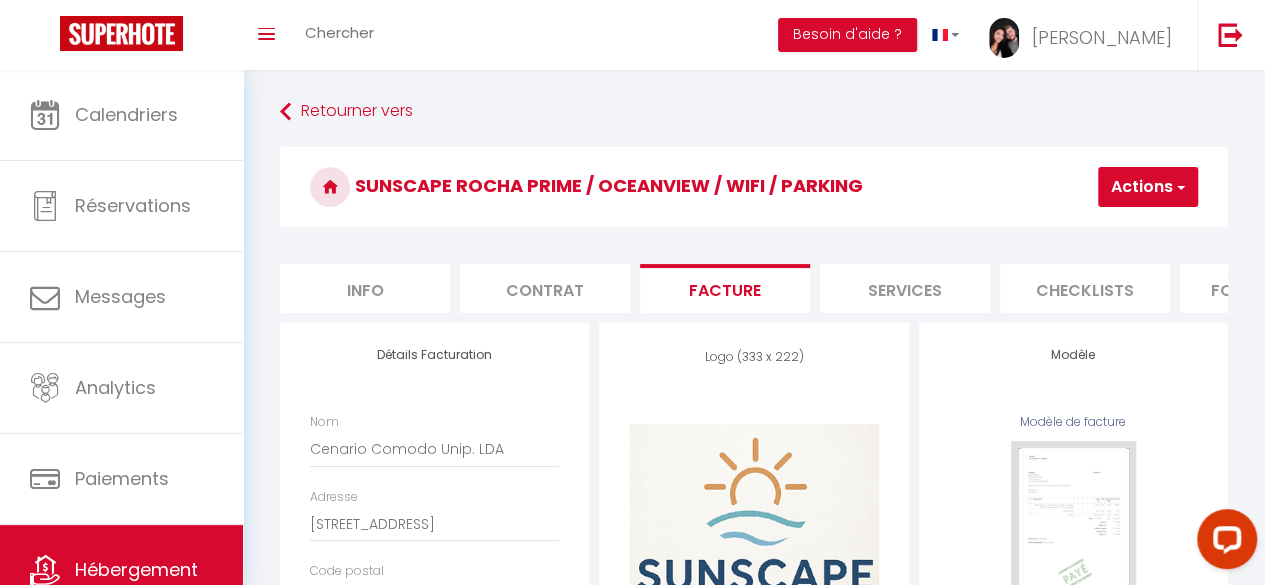 click on "Services" at bounding box center [905, 288] 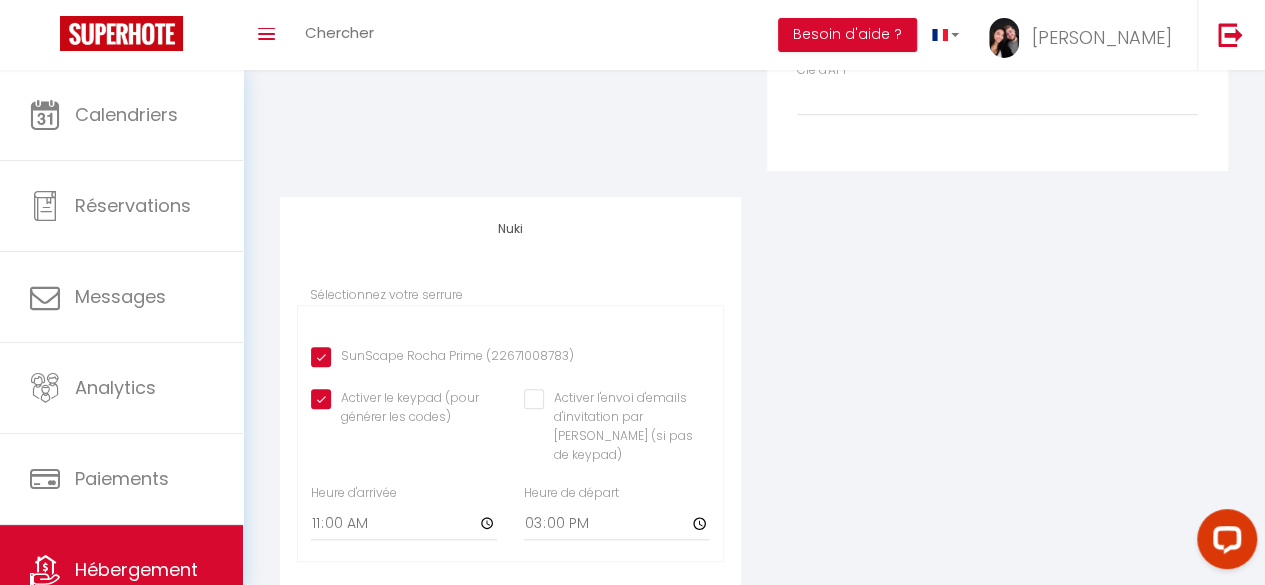 scroll, scrollTop: 619, scrollLeft: 0, axis: vertical 